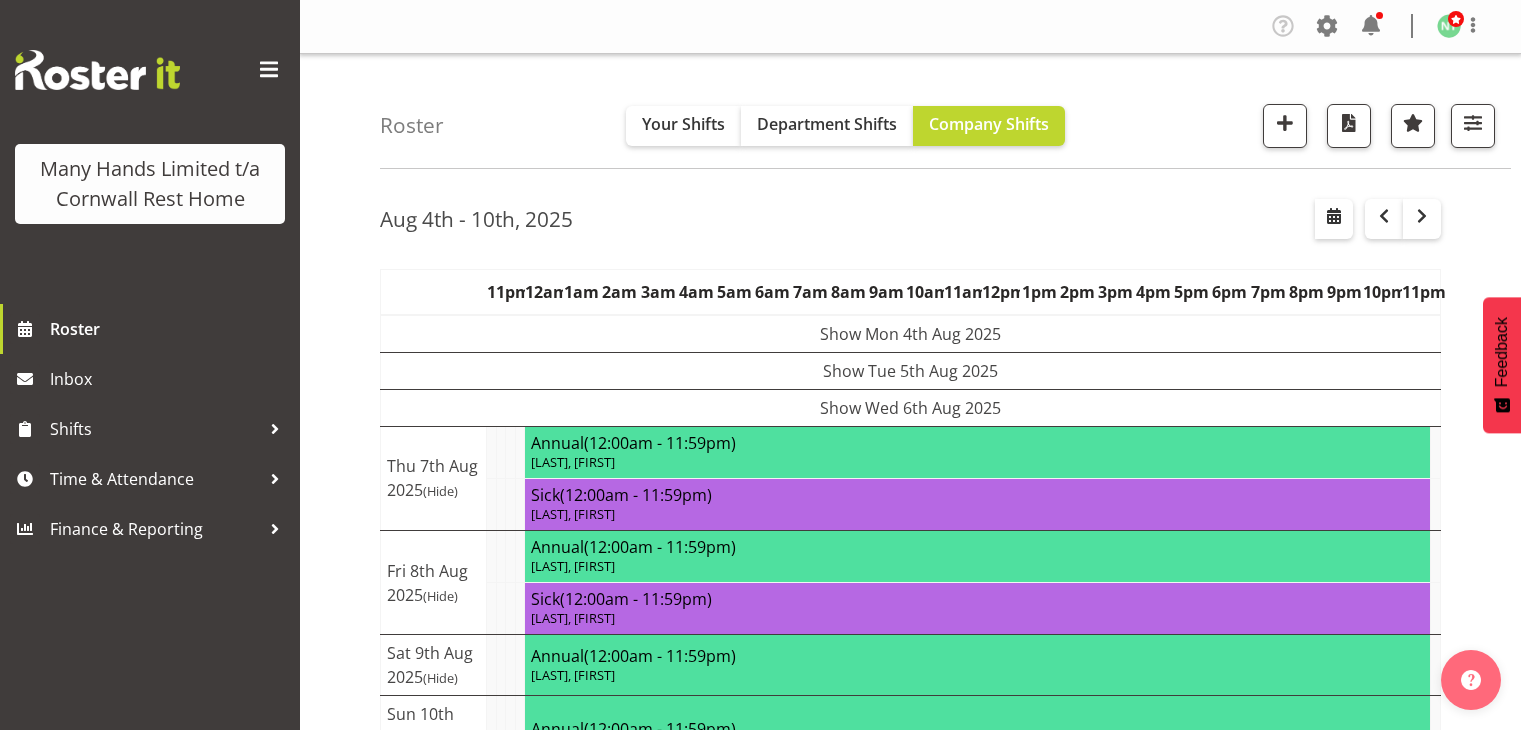 scroll, scrollTop: 0, scrollLeft: 0, axis: both 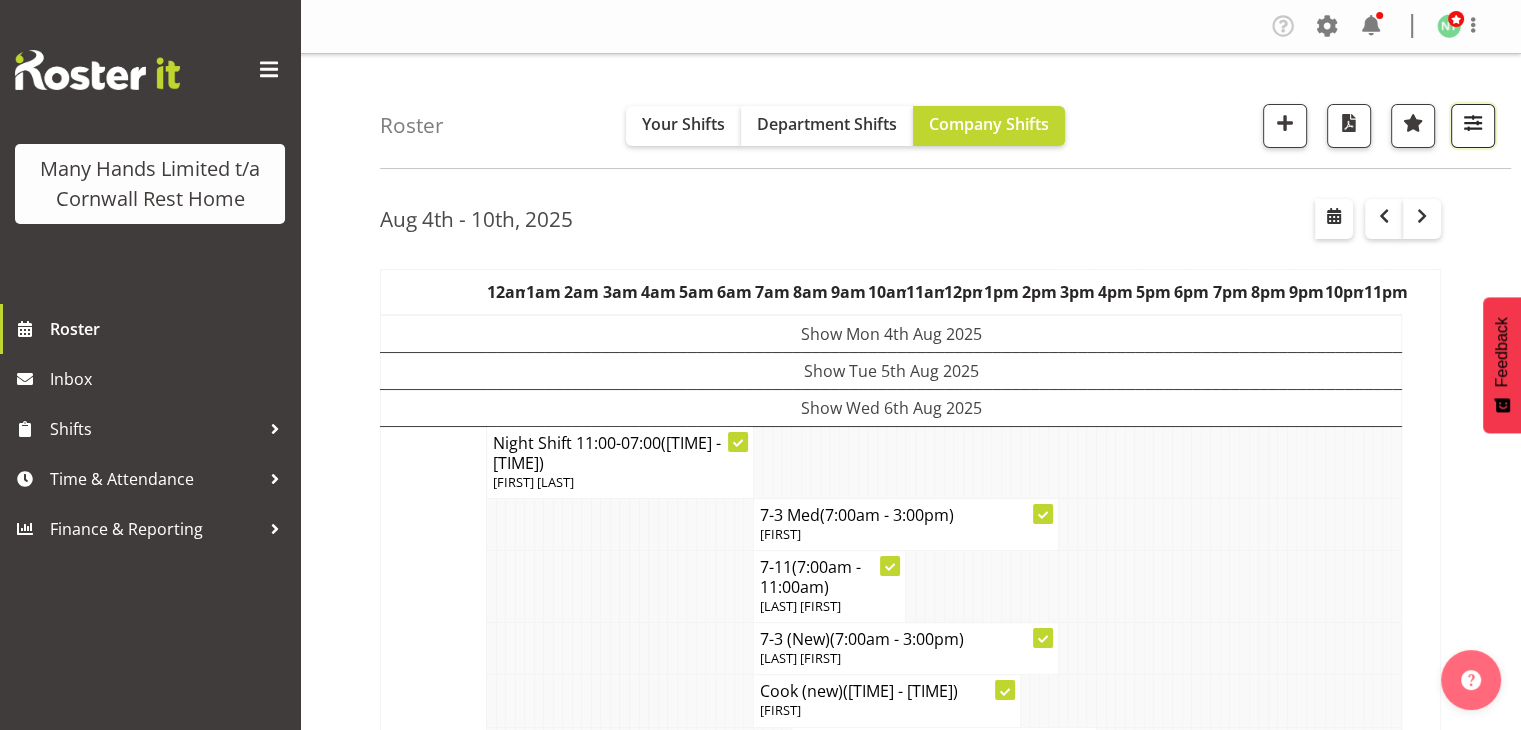 click at bounding box center (1473, 123) 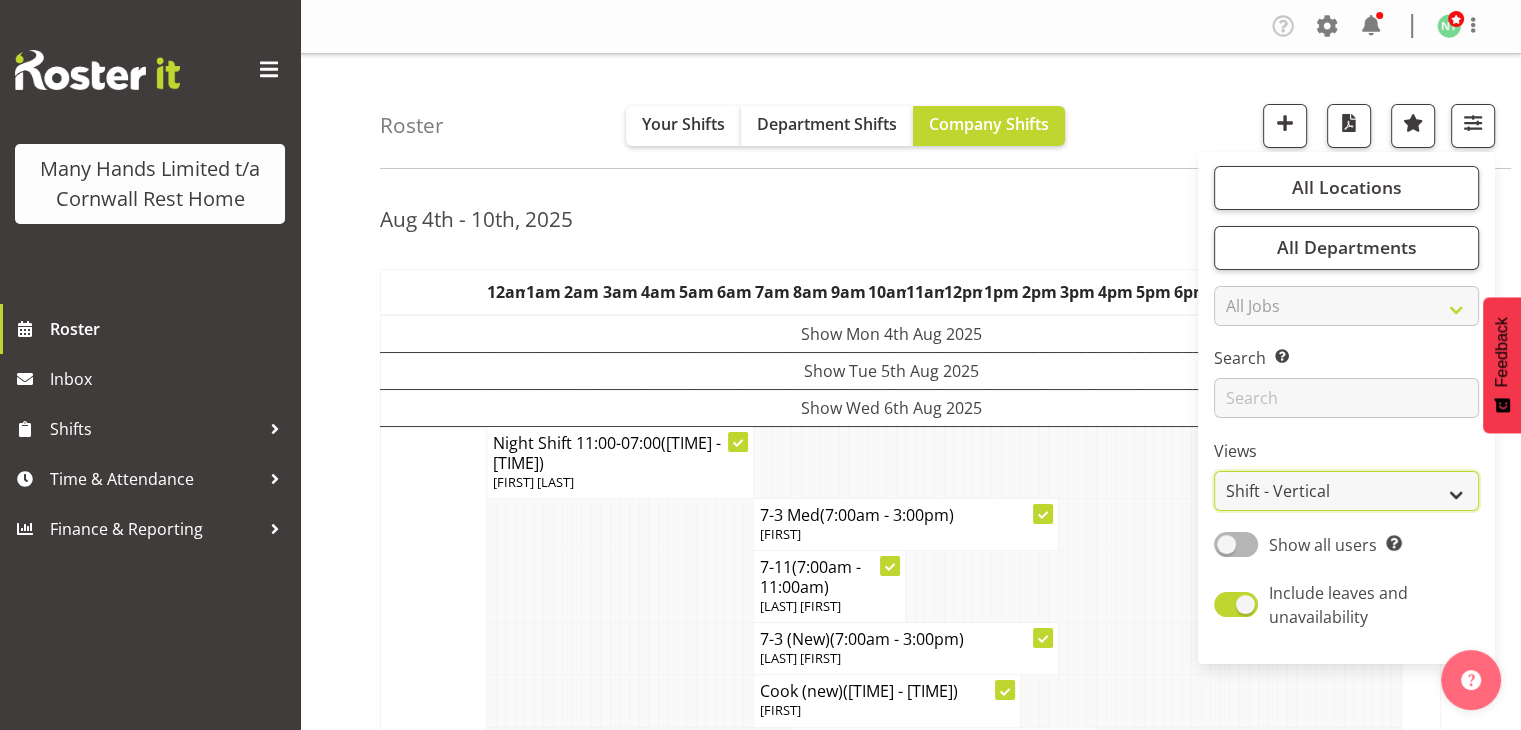 click on "Staff
Role
Shift - Horizontal
Shift - Vertical
Staff - Location" at bounding box center [1346, 491] 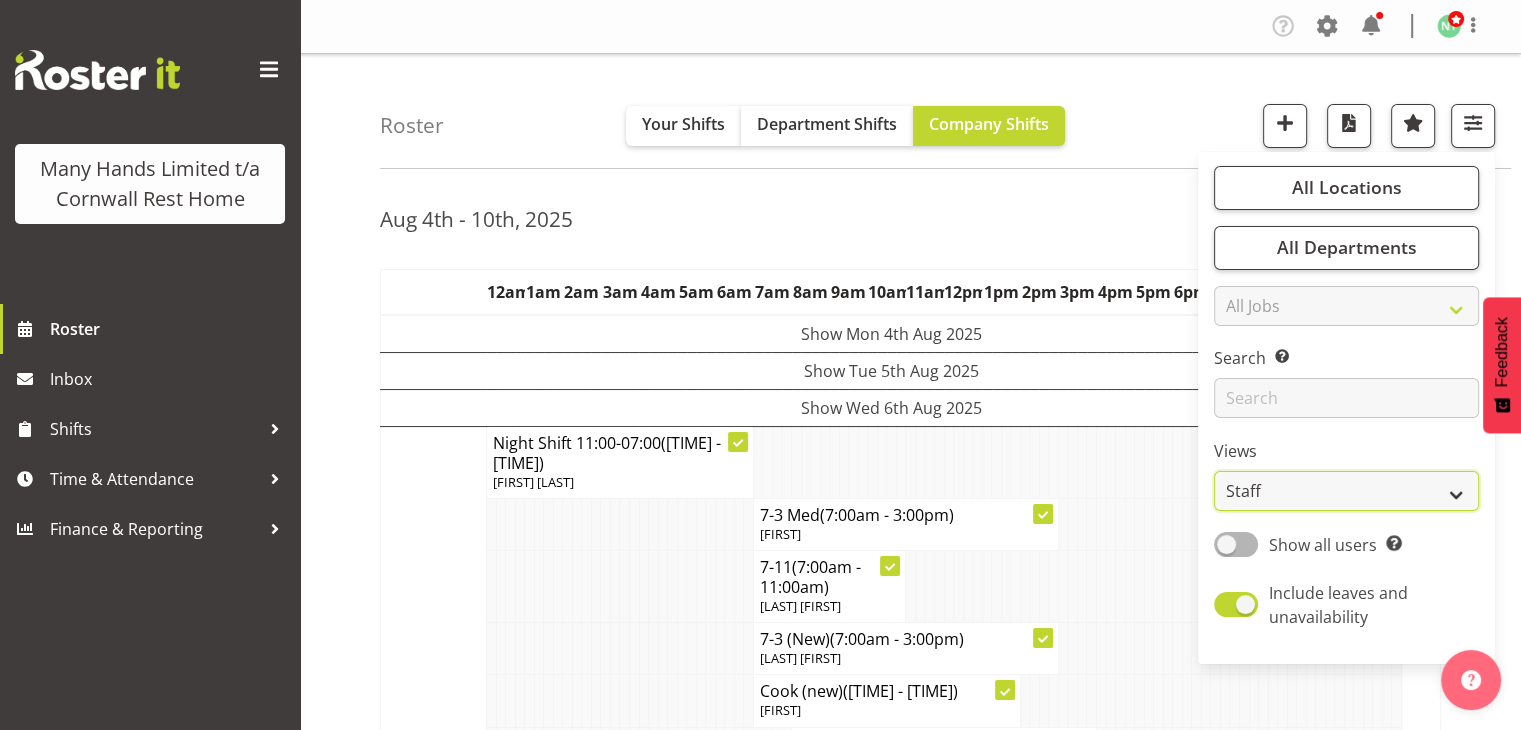 click on "Staff
Role
Shift - Horizontal
Shift - Vertical
Staff - Location" at bounding box center (1346, 491) 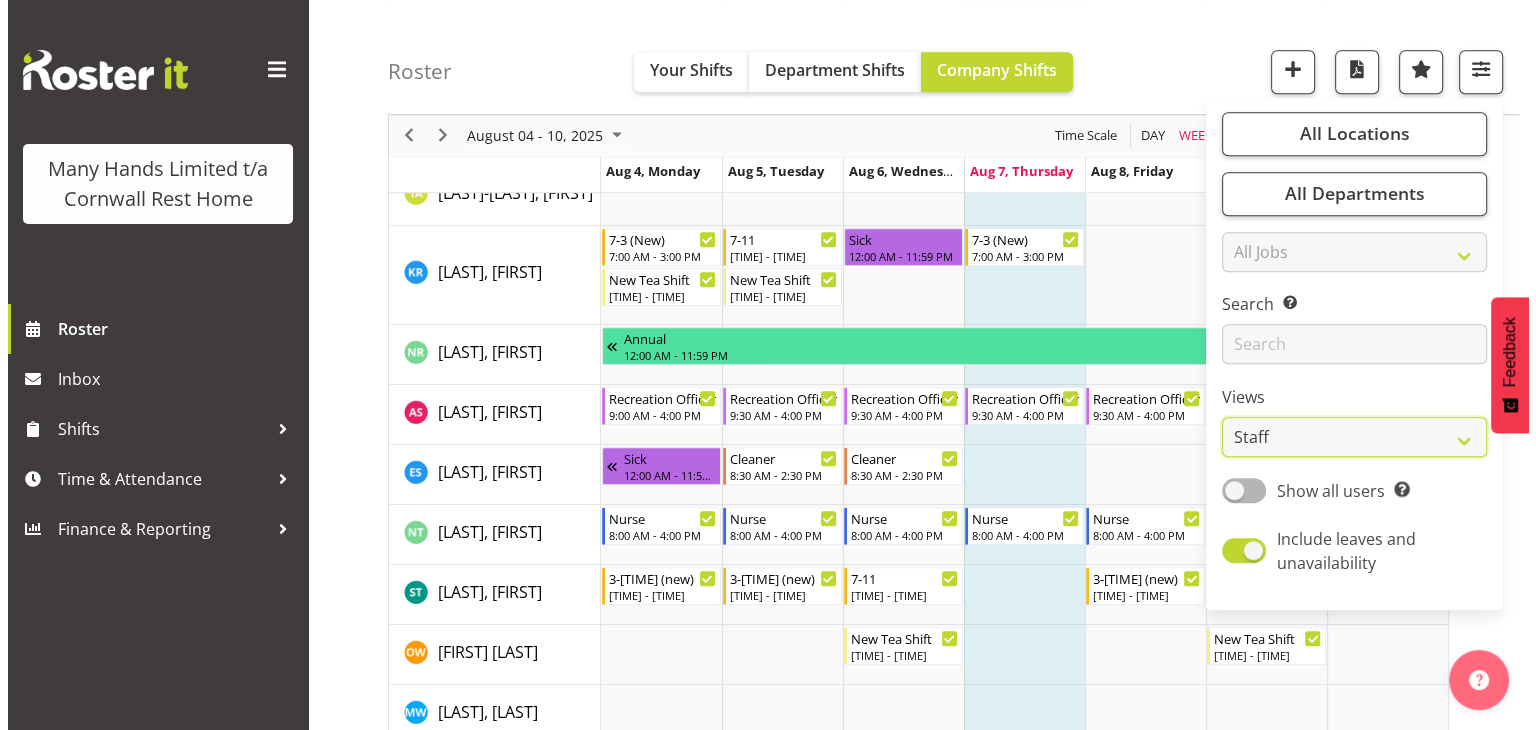 scroll, scrollTop: 1540, scrollLeft: 0, axis: vertical 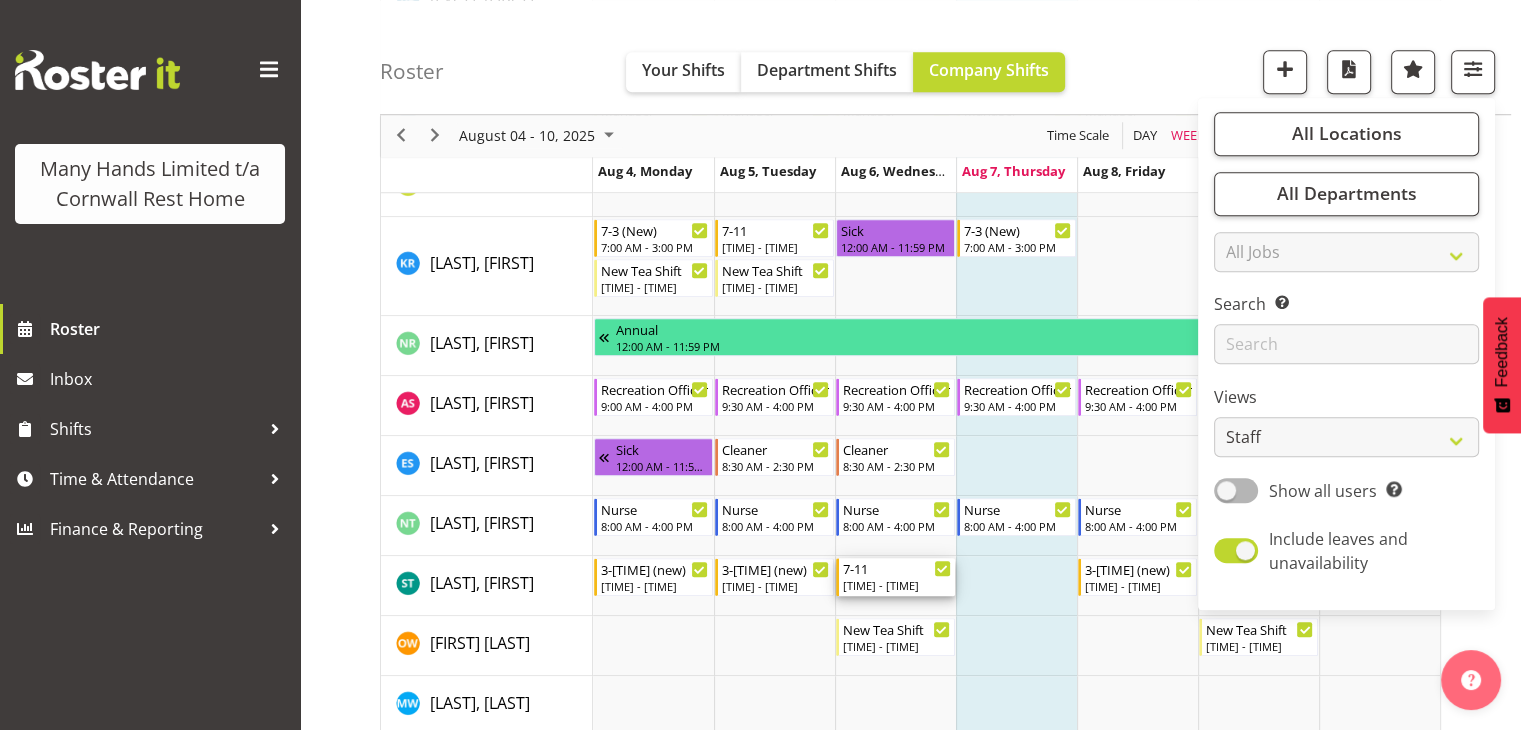 click on "7-11" at bounding box center [897, 568] 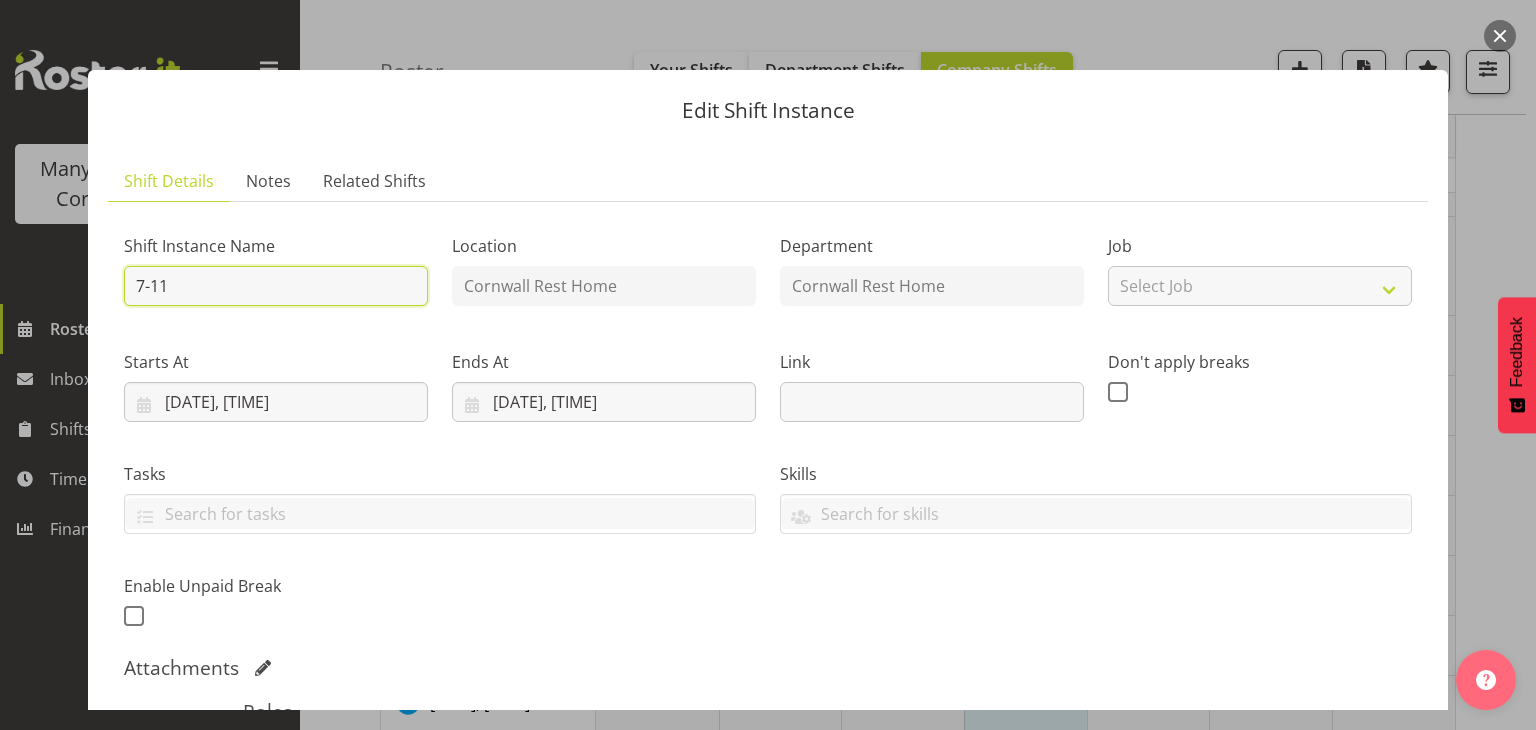 click on "7-11" at bounding box center (276, 286) 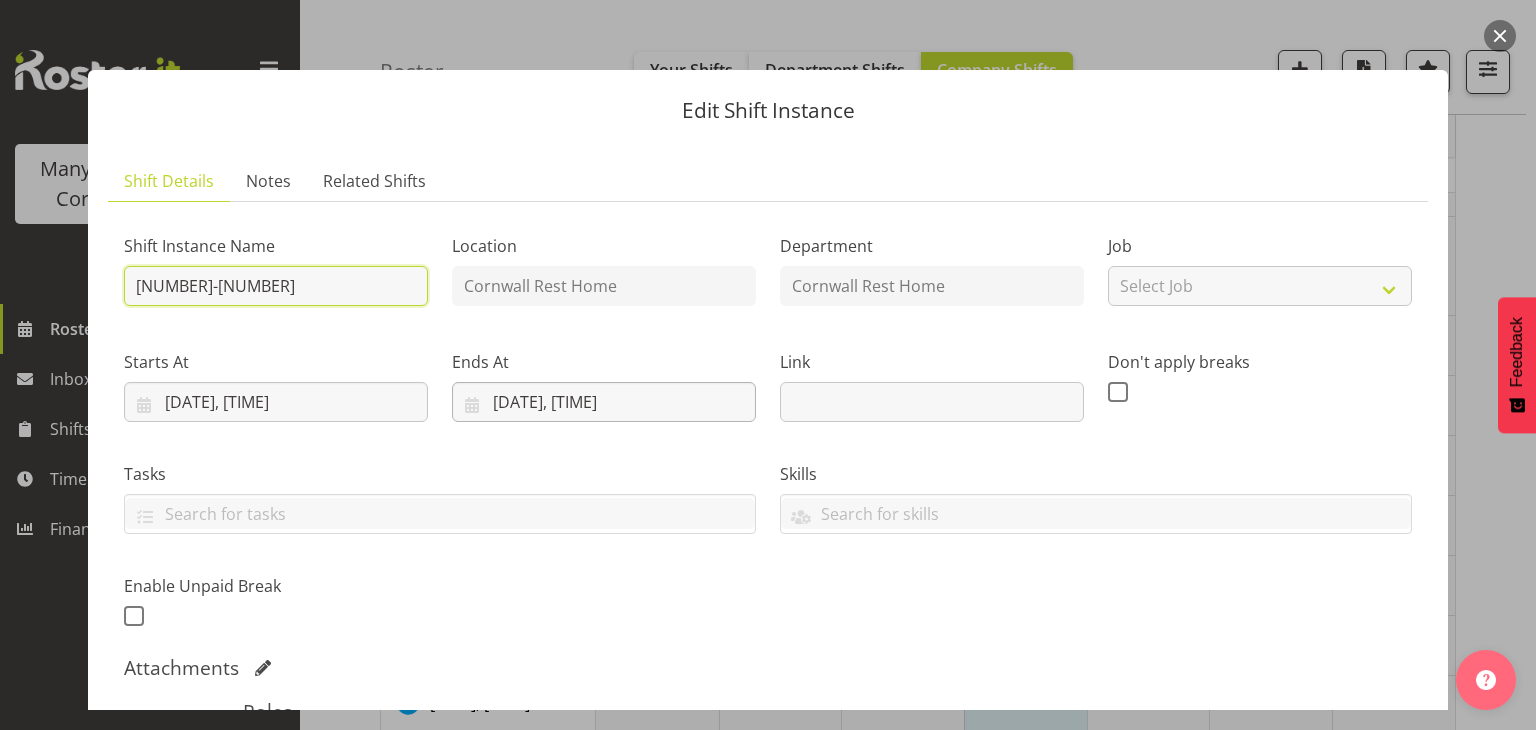 type on "[NUMBER]-[NUMBER]" 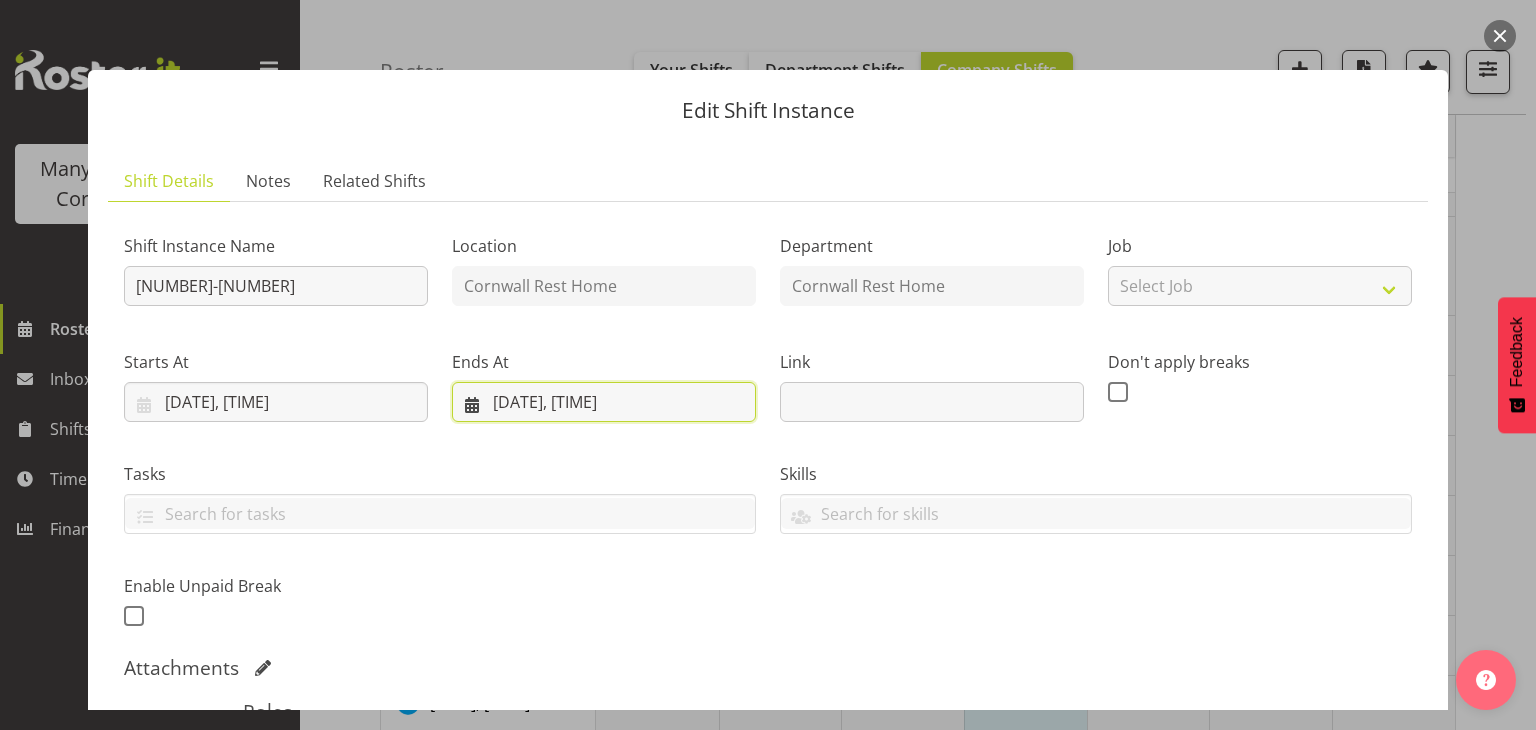 click on "[DATE], [TIME]" at bounding box center (604, 402) 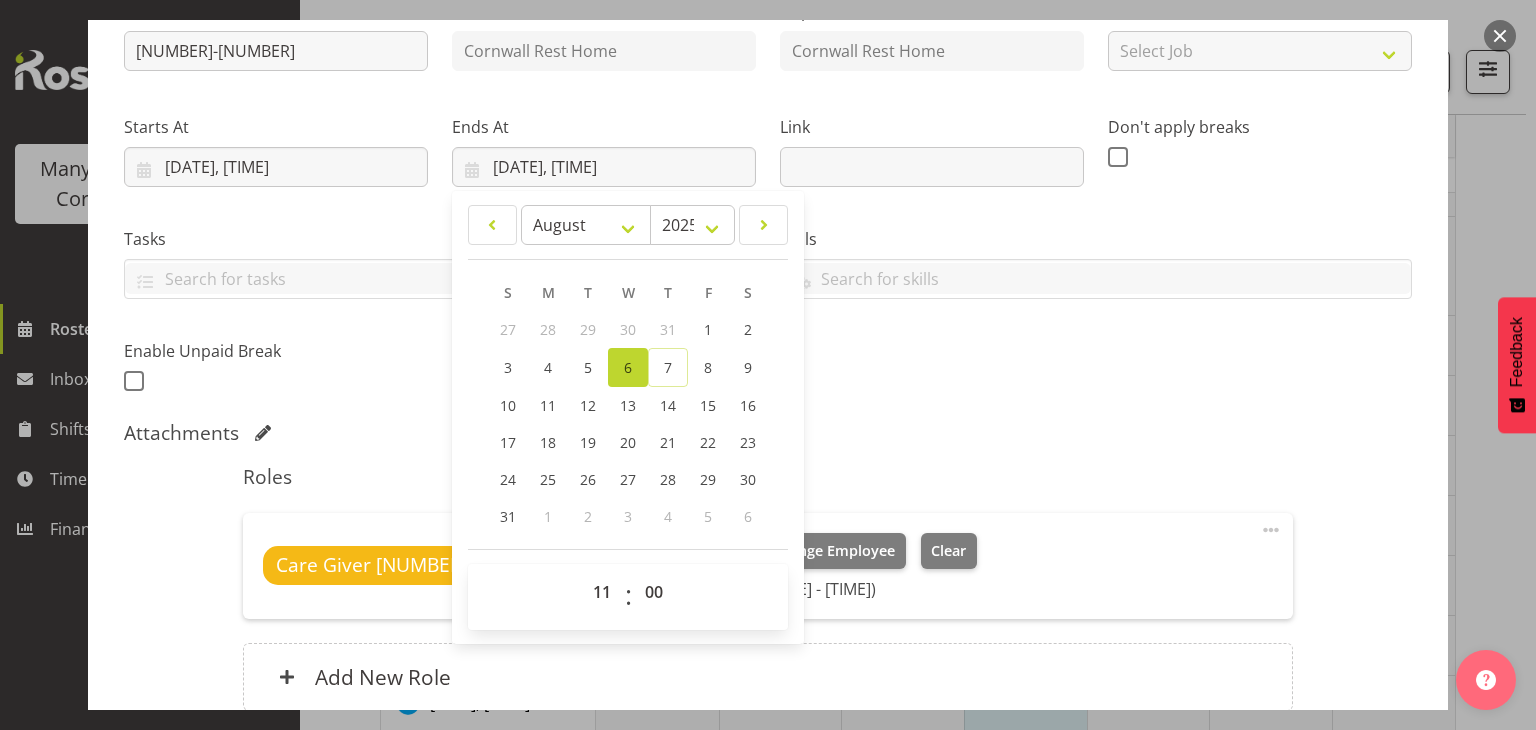 scroll, scrollTop: 255, scrollLeft: 0, axis: vertical 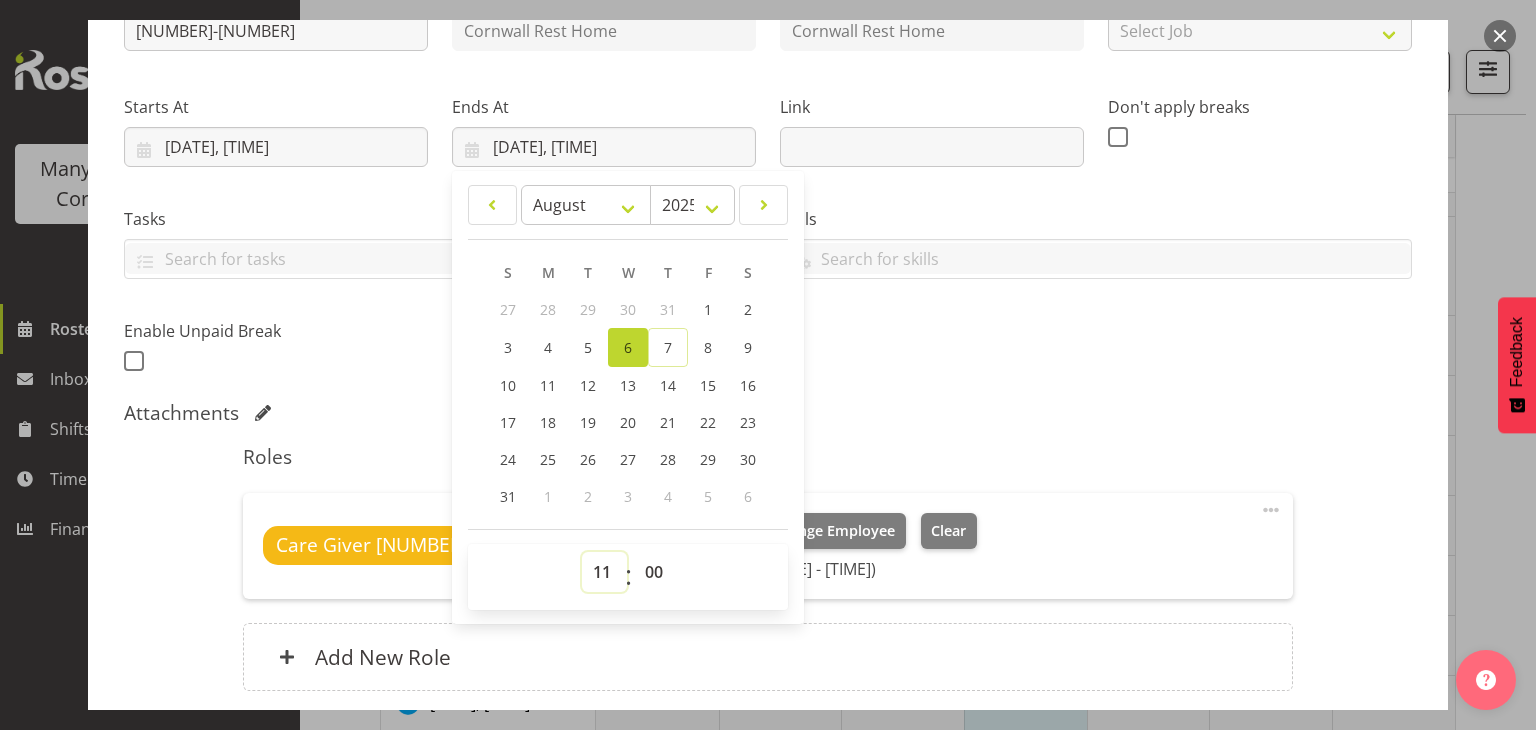click on "00   01   02   03   04   05   06   07   08   09   10   11   12   13   14   15   16   17   18   19   20   21   22   23" at bounding box center [604, 572] 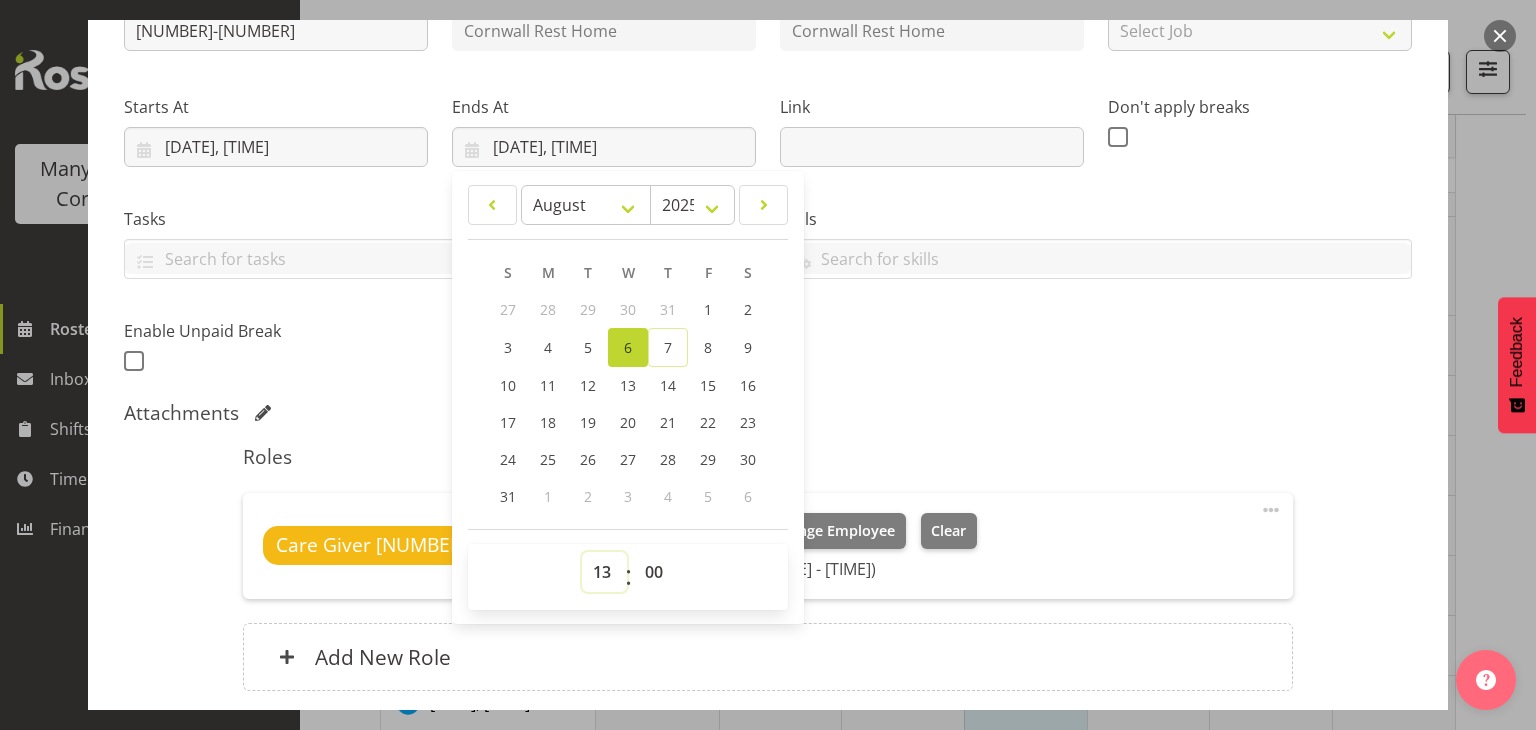 click on "00   01   02   03   04   05   06   07   08   09   10   11   12   13   14   15   16   17   18   19   20   21   22   23" at bounding box center (604, 572) 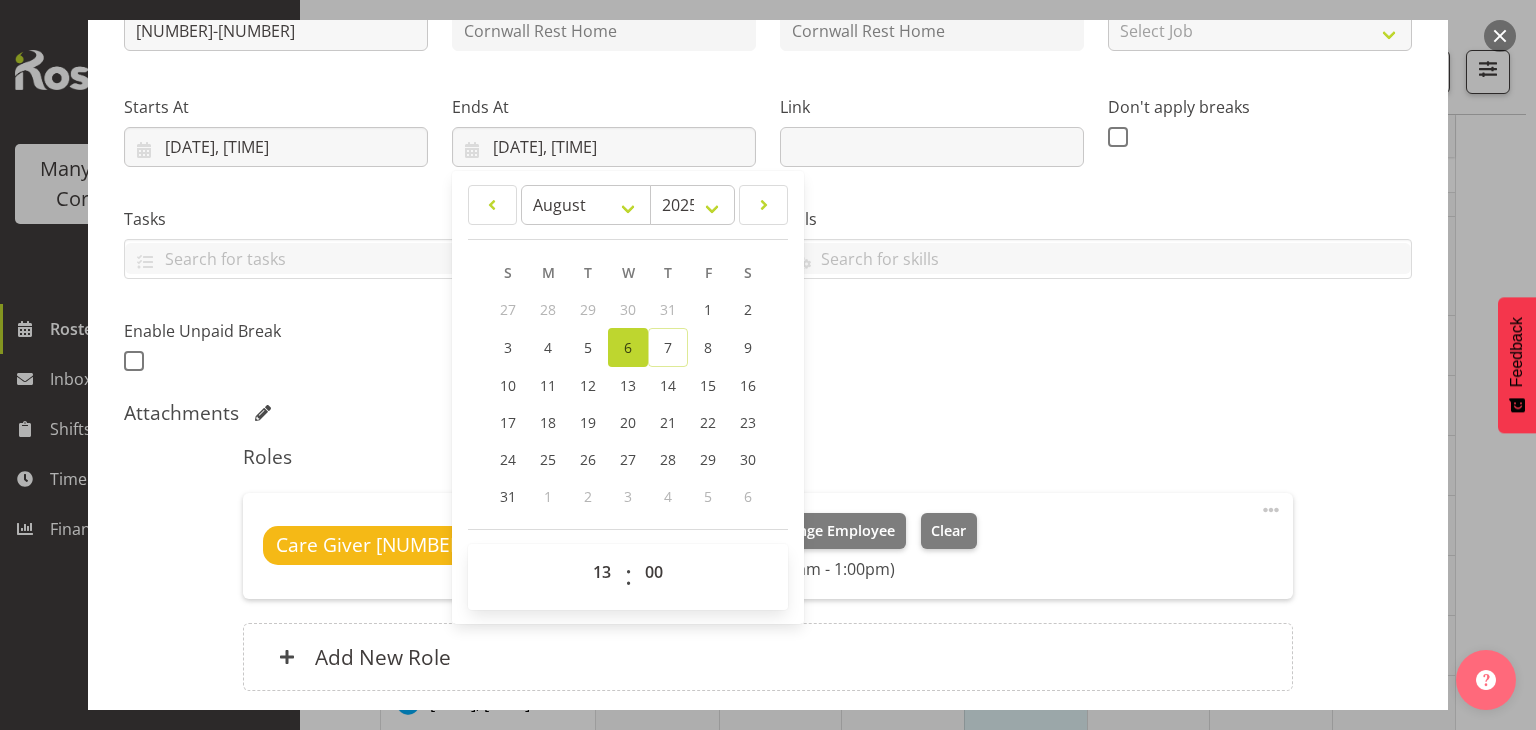 scroll, scrollTop: 413, scrollLeft: 0, axis: vertical 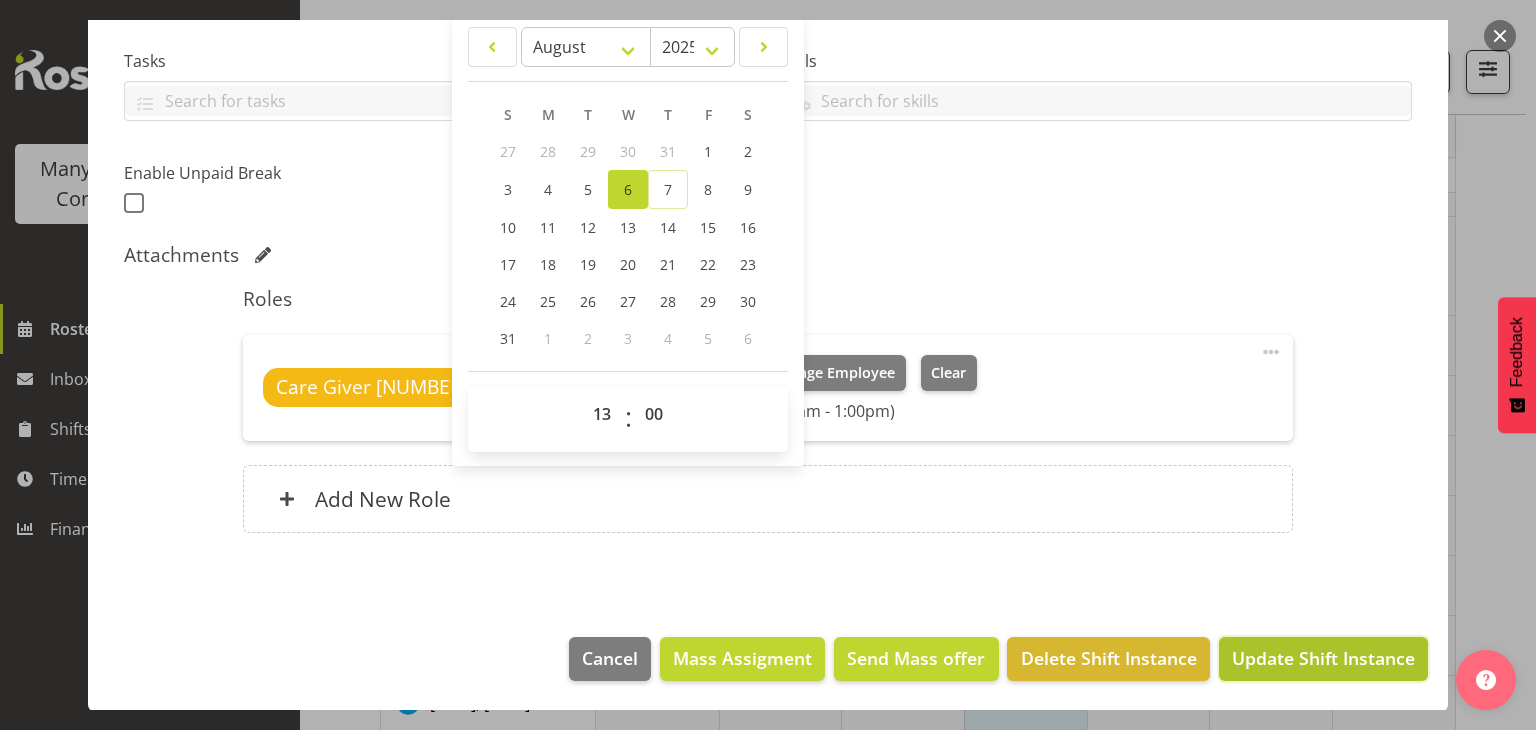 click on "Update Shift Instance" at bounding box center [1323, 658] 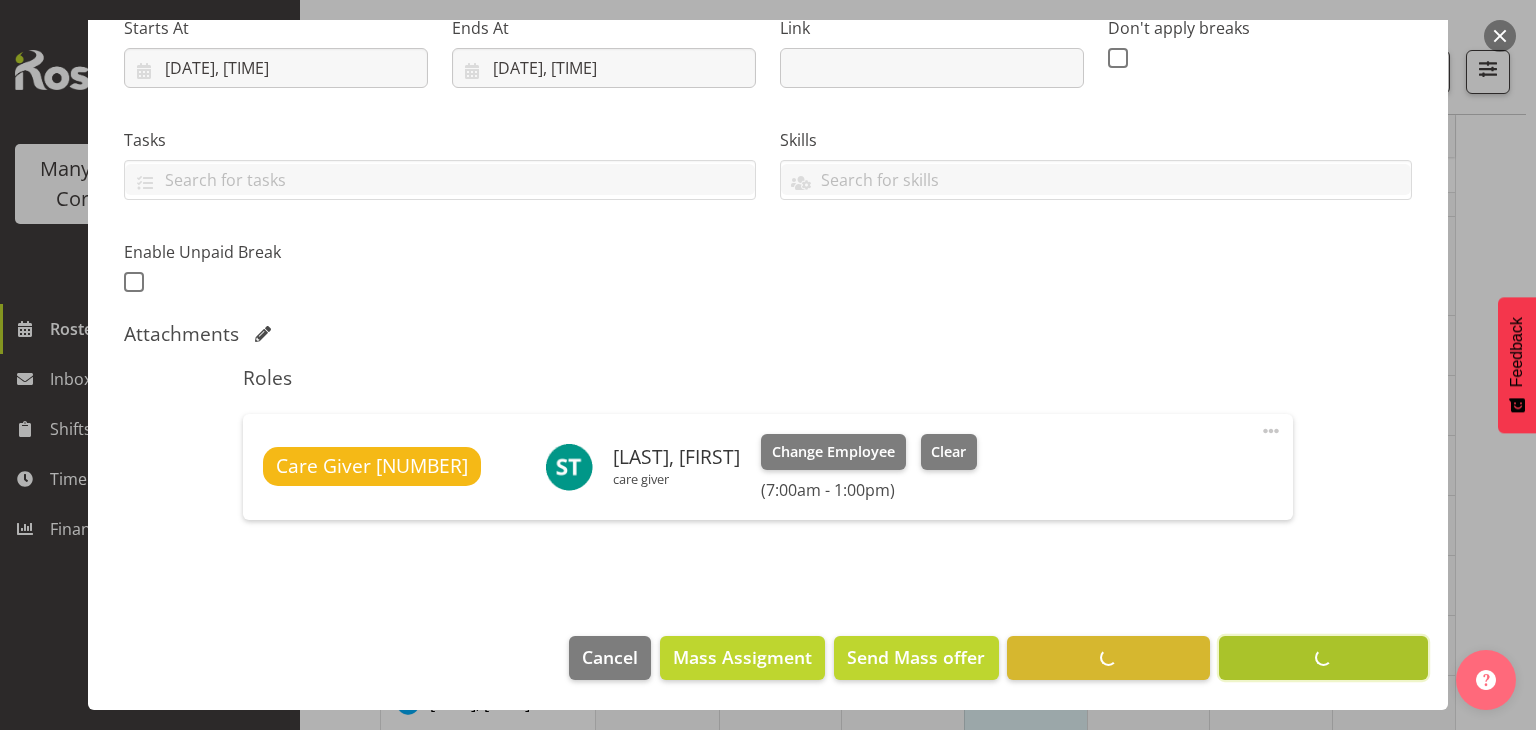 scroll, scrollTop: 333, scrollLeft: 0, axis: vertical 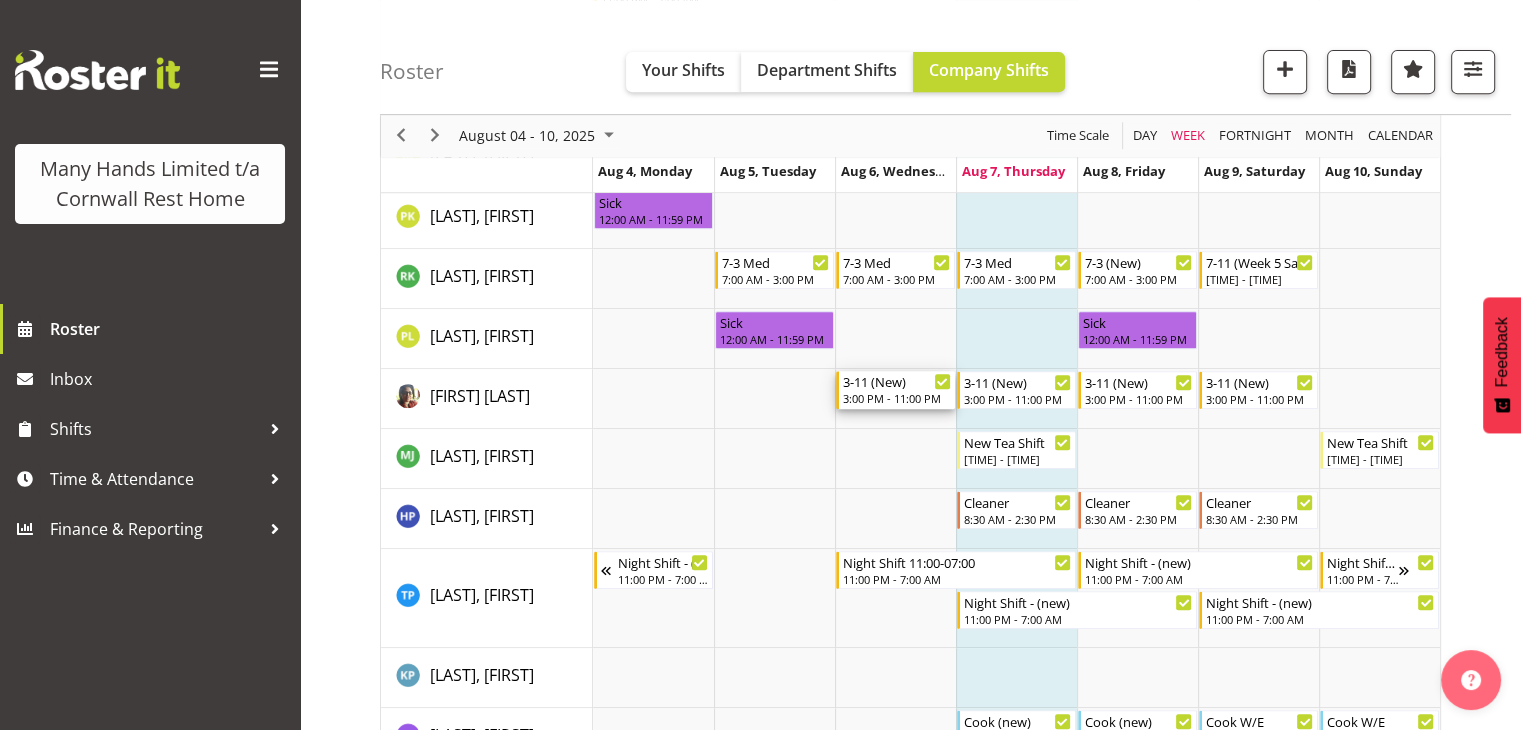 click on "3-11 (New)" at bounding box center [897, 381] 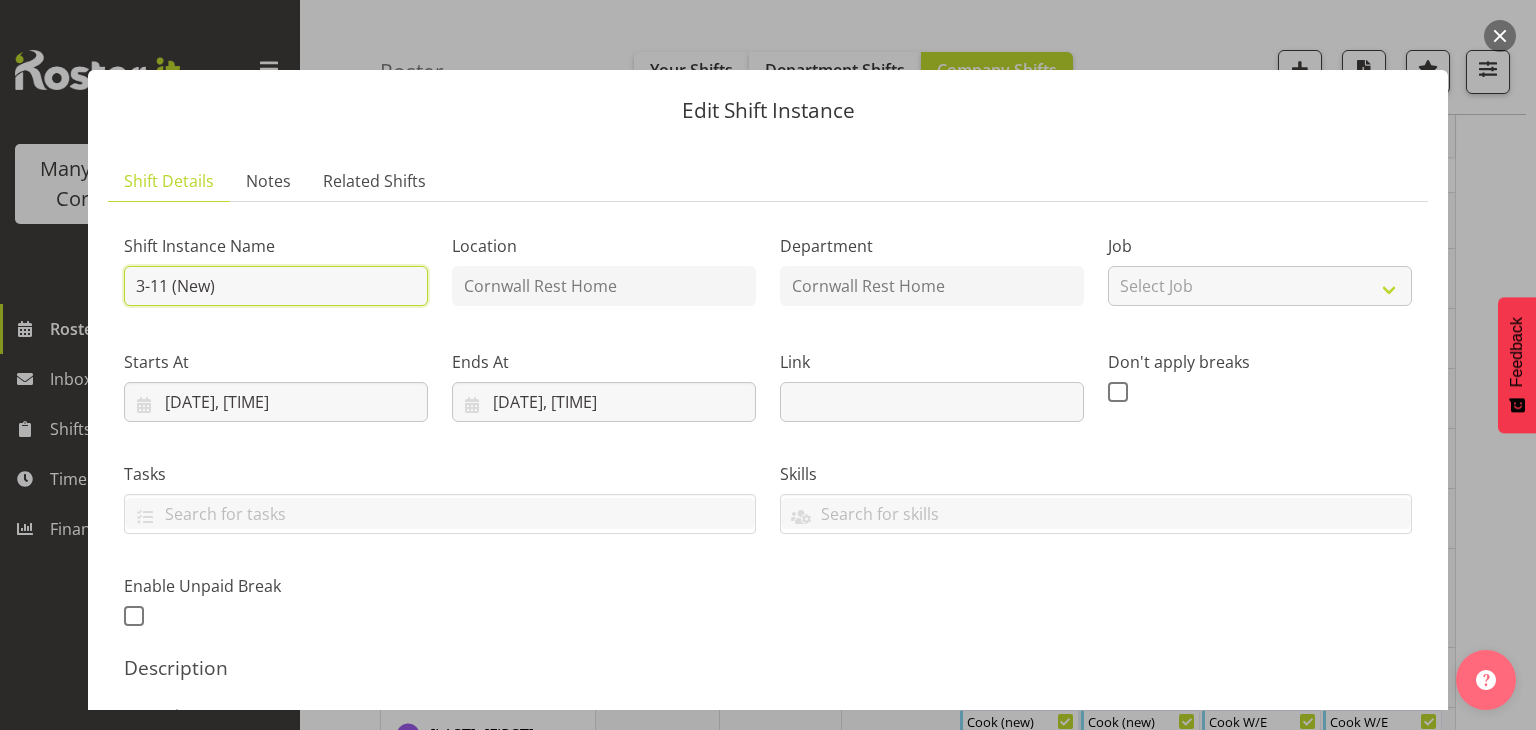 click on "3-11 (New)" at bounding box center (276, 286) 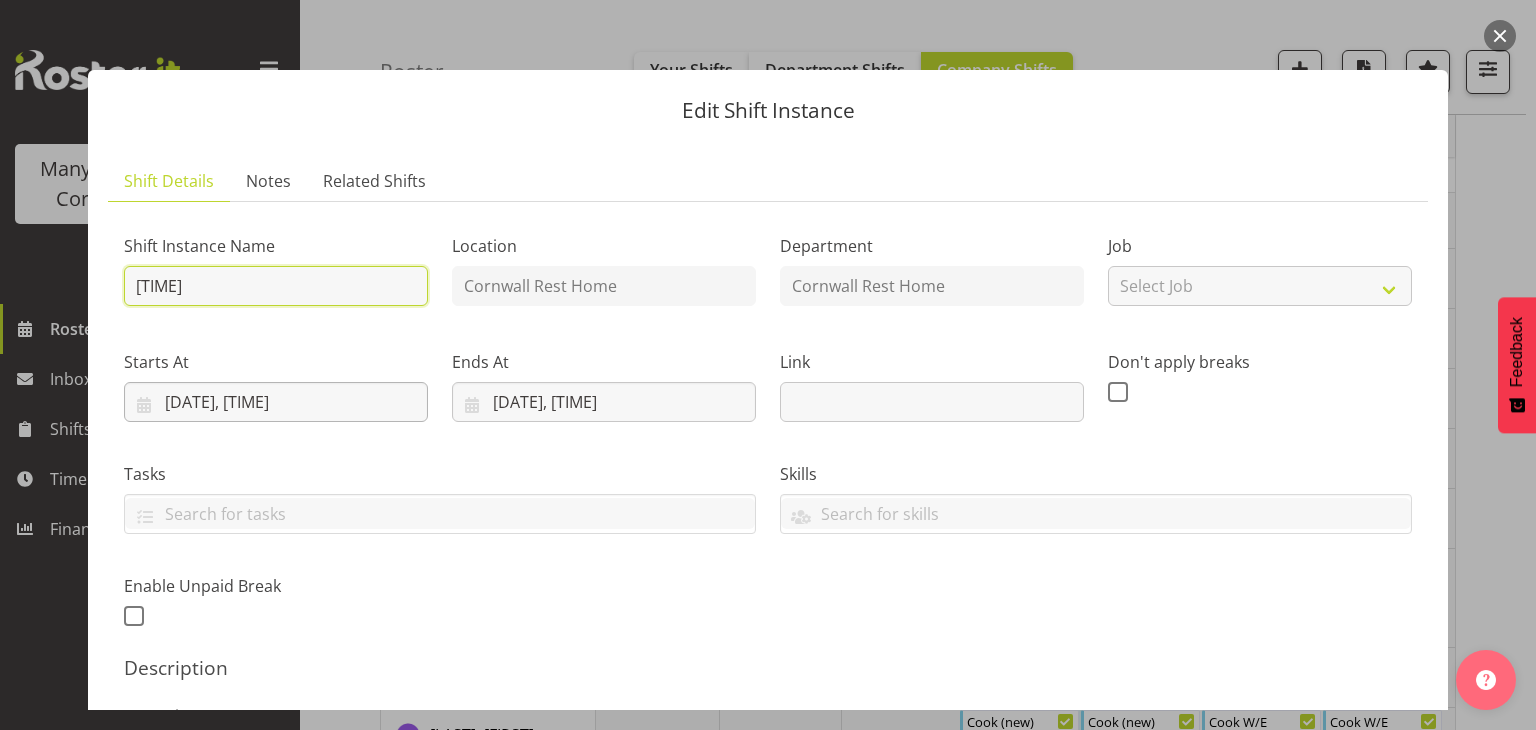 type on "[TIME]" 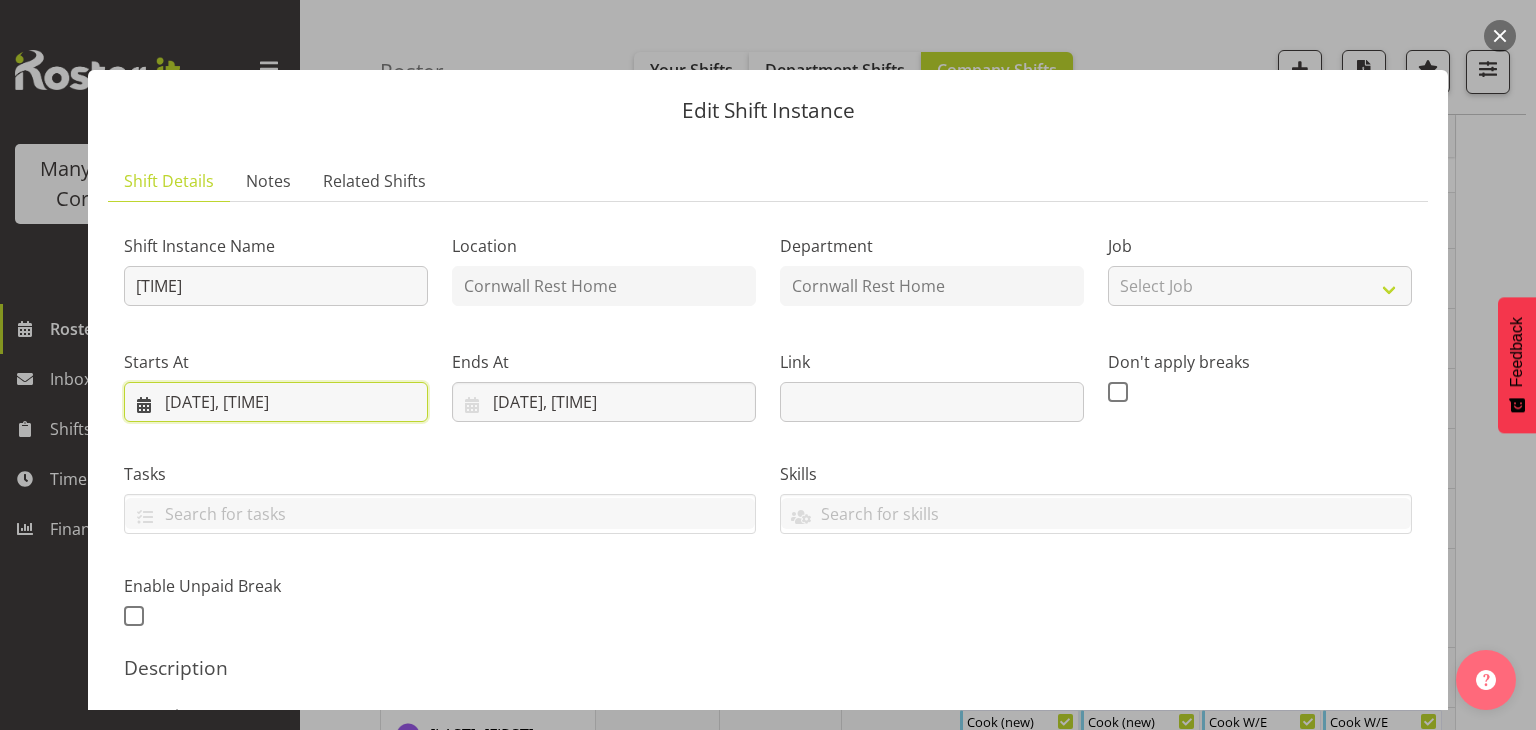 click on "[DATE], [TIME]" at bounding box center (276, 402) 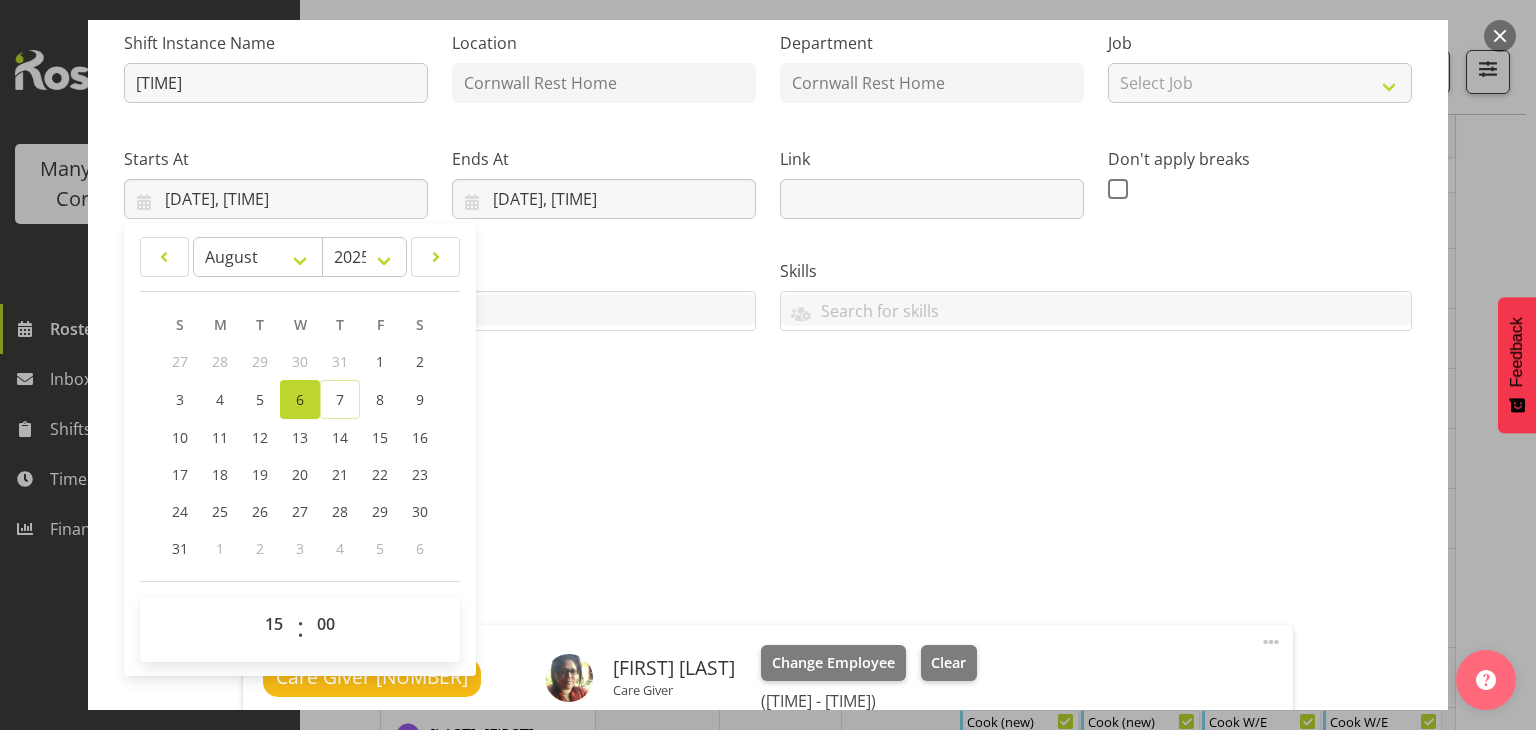 scroll, scrollTop: 223, scrollLeft: 0, axis: vertical 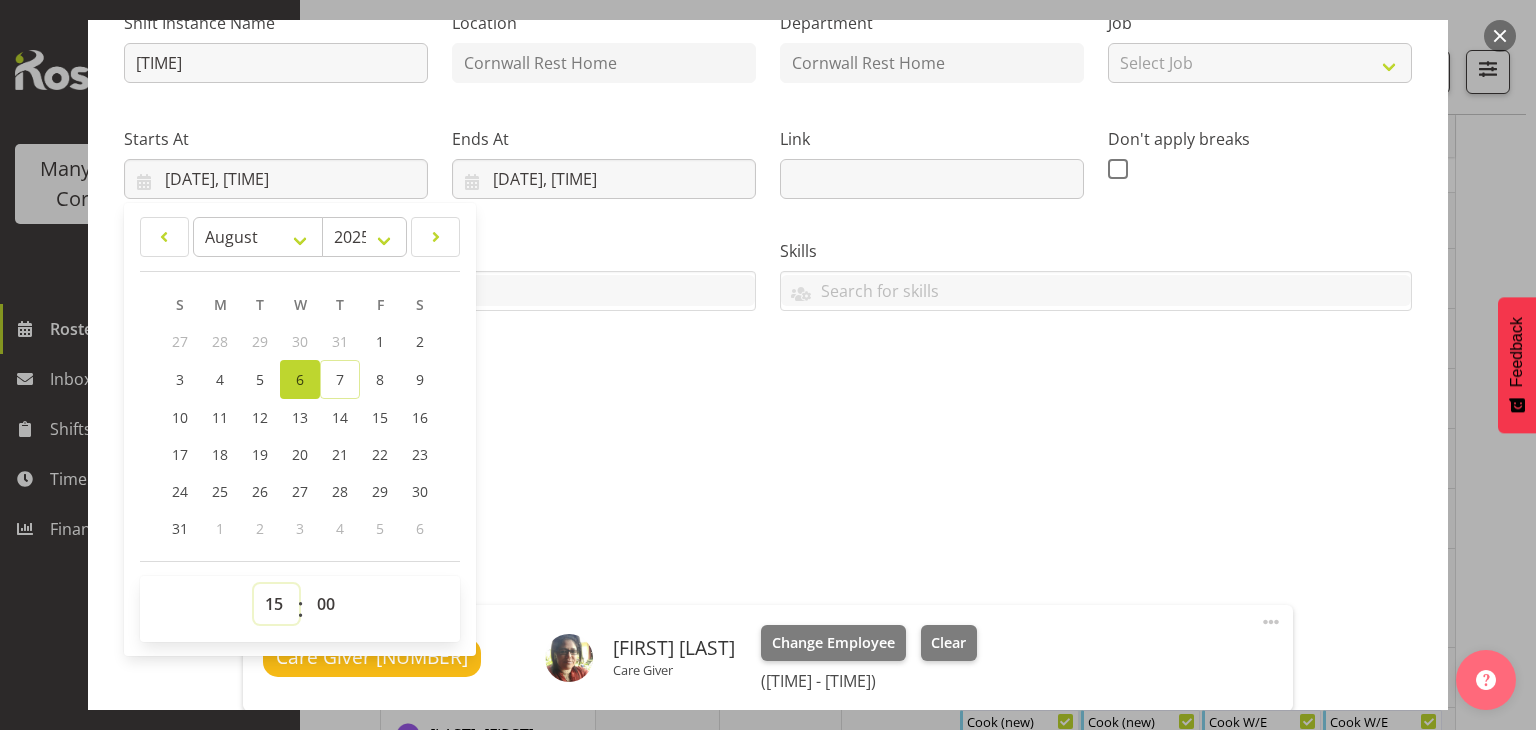 click on "00   01   02   03   04   05   06   07   08   09   10   11   12   13   14   15   16   17   18   19   20   21   22   23" at bounding box center [276, 604] 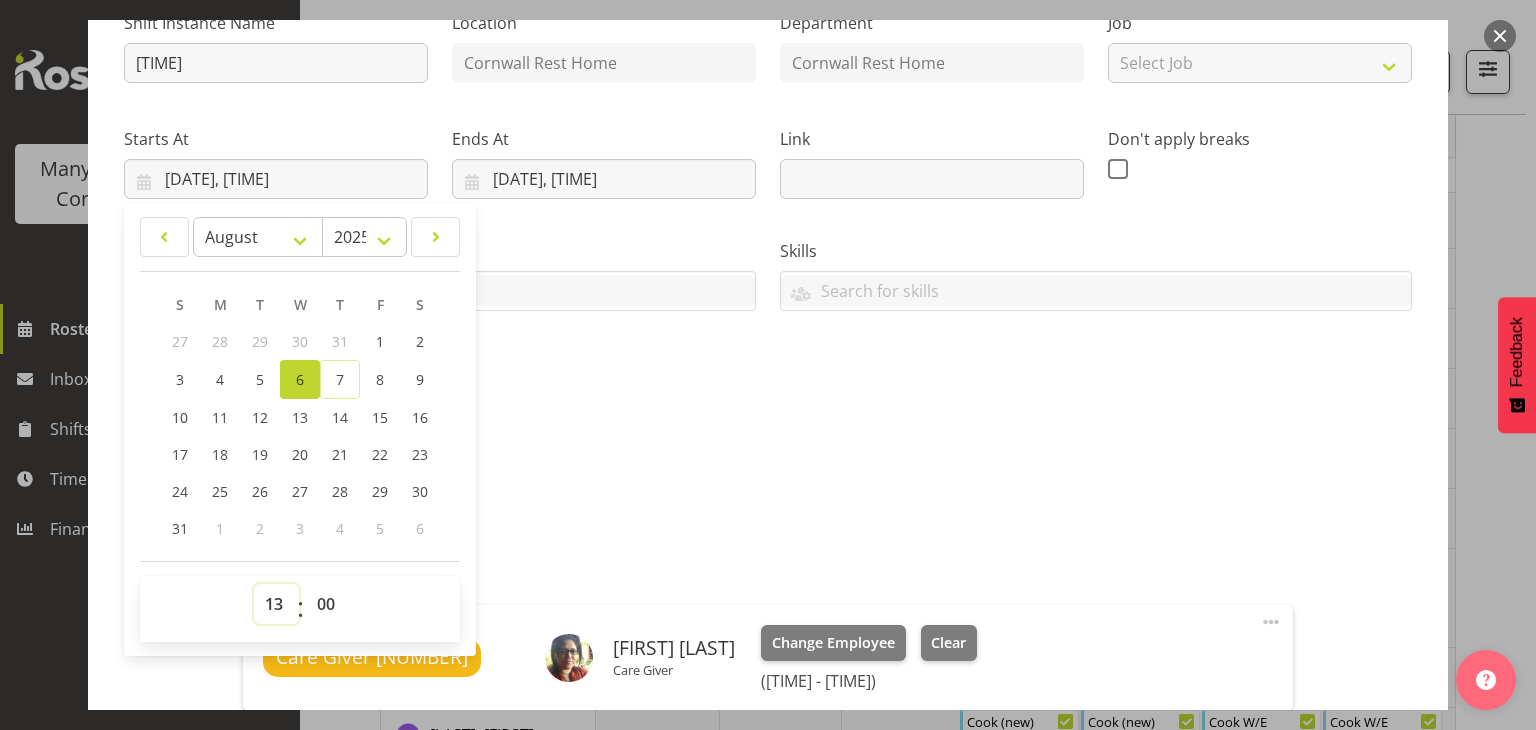 click on "00   01   02   03   04   05   06   07   08   09   10   11   12   13   14   15   16   17   18   19   20   21   22   23" at bounding box center [276, 604] 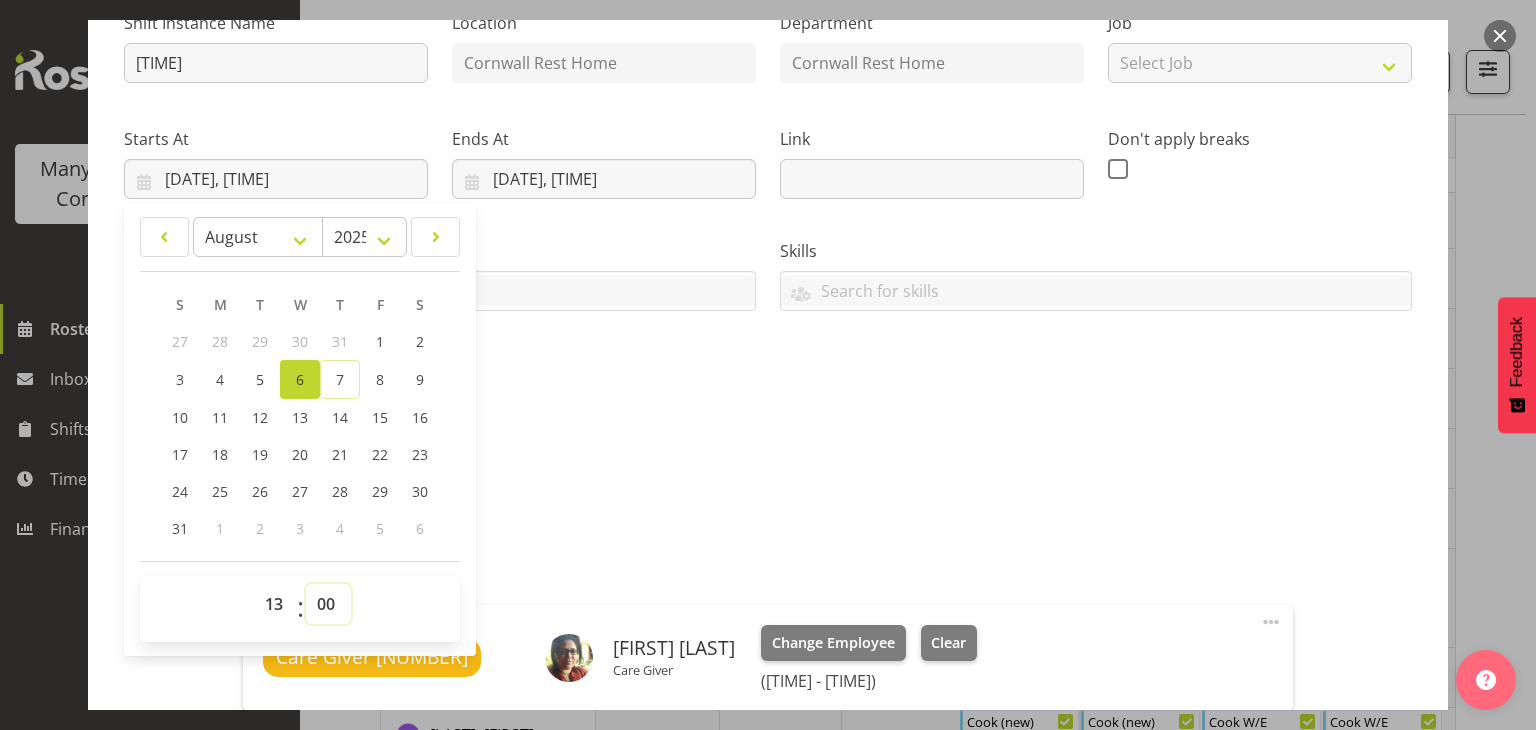 click on "00   01   02   03   04   05   06   07   08   09   10   11   12   13   14   15   16   17   18   19   20   21   22   23   24   25   26   27   28   29   30   31   32   33   34   35   36   37   38   39   40   41   42   43   44   45   46   47   48   49   50   51   52   53   54   55   56   57   58   59" at bounding box center [328, 604] 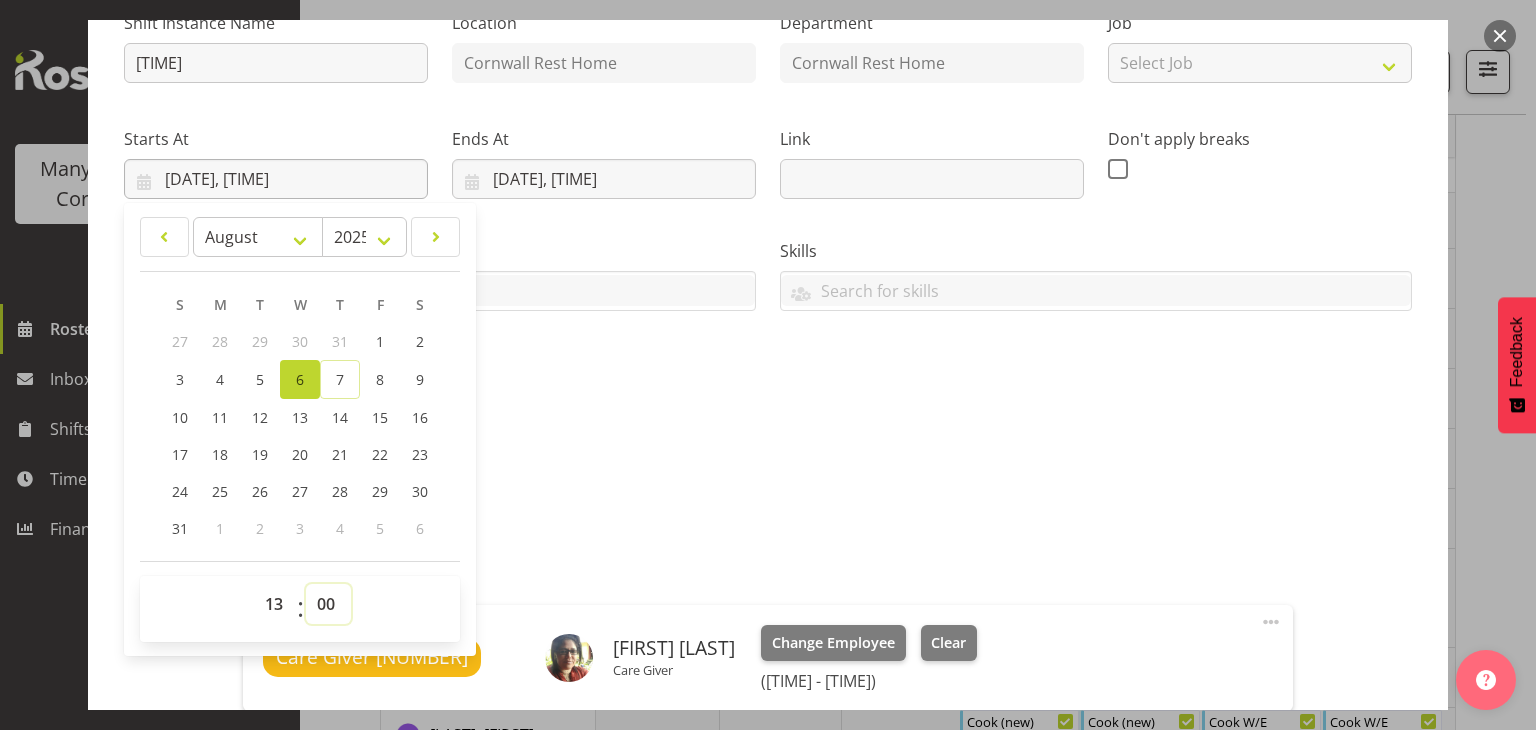 select on "30" 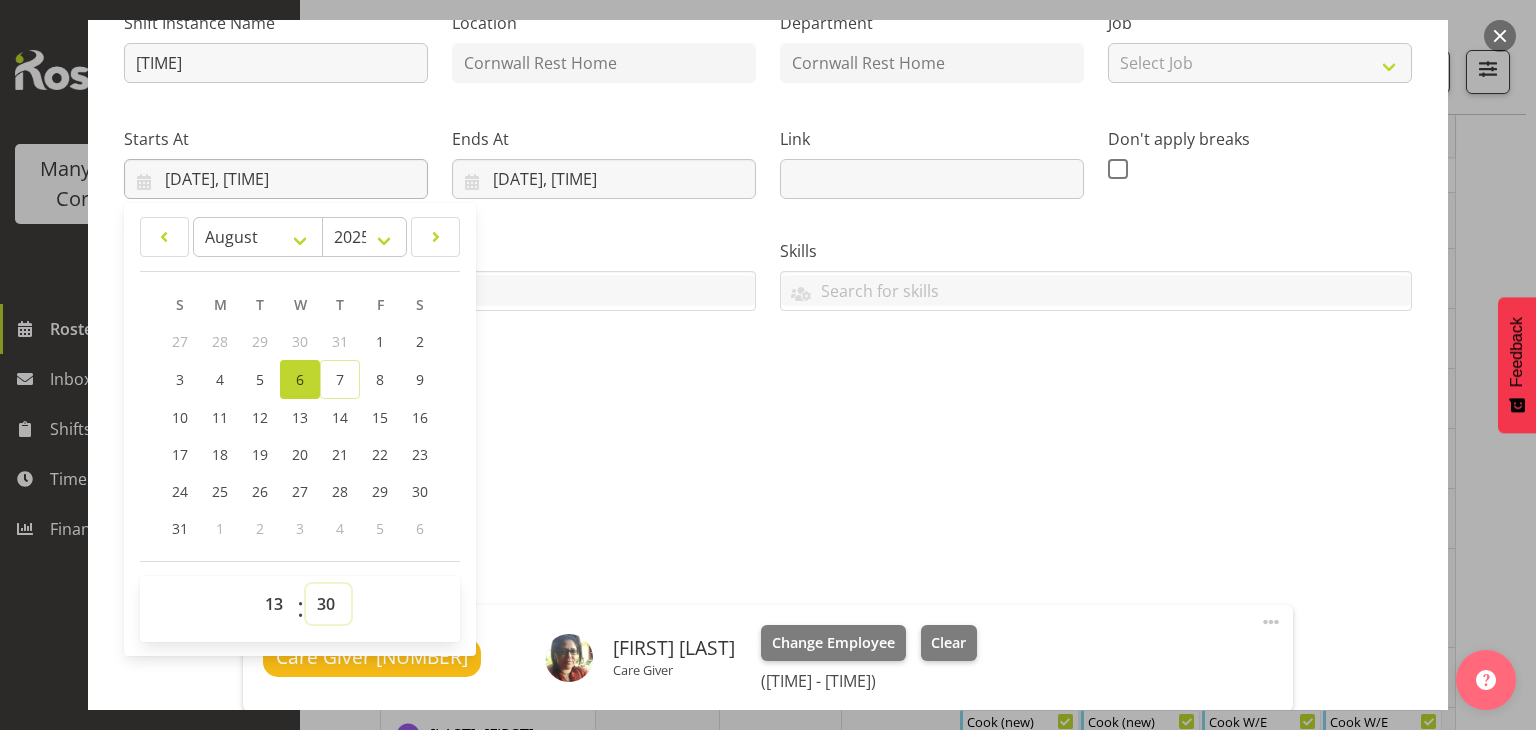 click on "00   01   02   03   04   05   06   07   08   09   10   11   12   13   14   15   16   17   18   19   20   21   22   23   24   25   26   27   28   29   30   31   32   33   34   35   36   37   38   39   40   41   42   43   44   45   46   47   48   49   50   51   52   53   54   55   56   57   58   59" at bounding box center (328, 604) 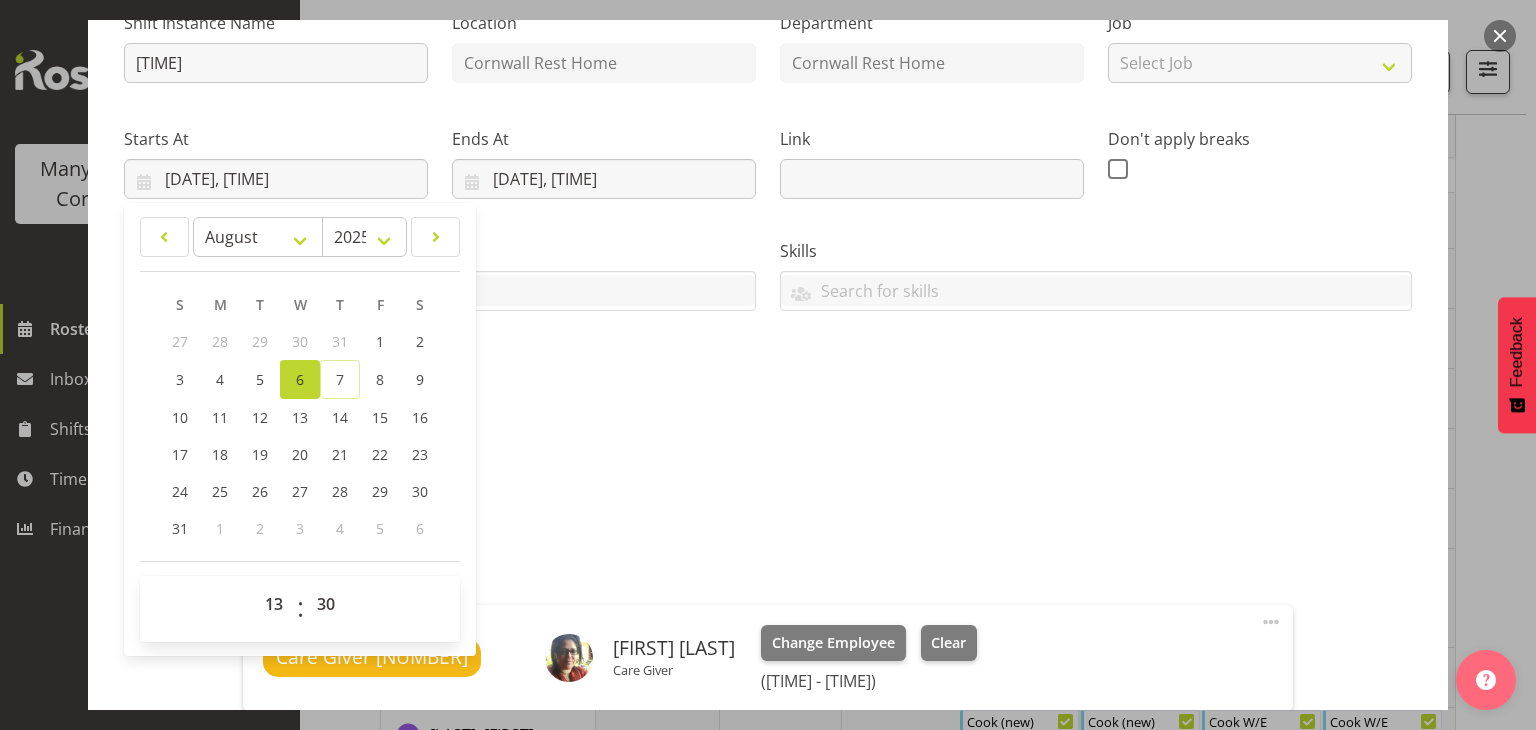scroll, scrollTop: 493, scrollLeft: 0, axis: vertical 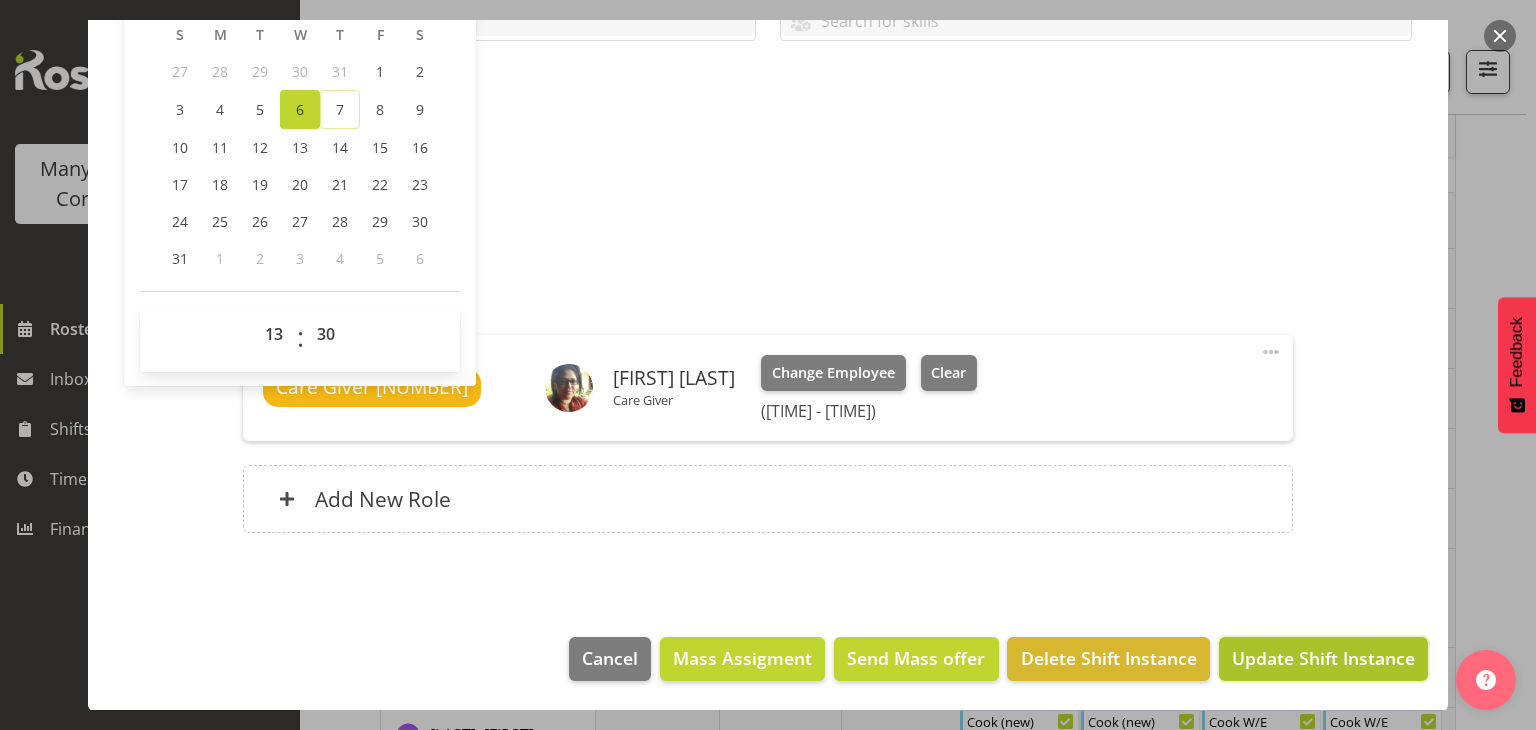 click on "Update Shift Instance" at bounding box center [1323, 658] 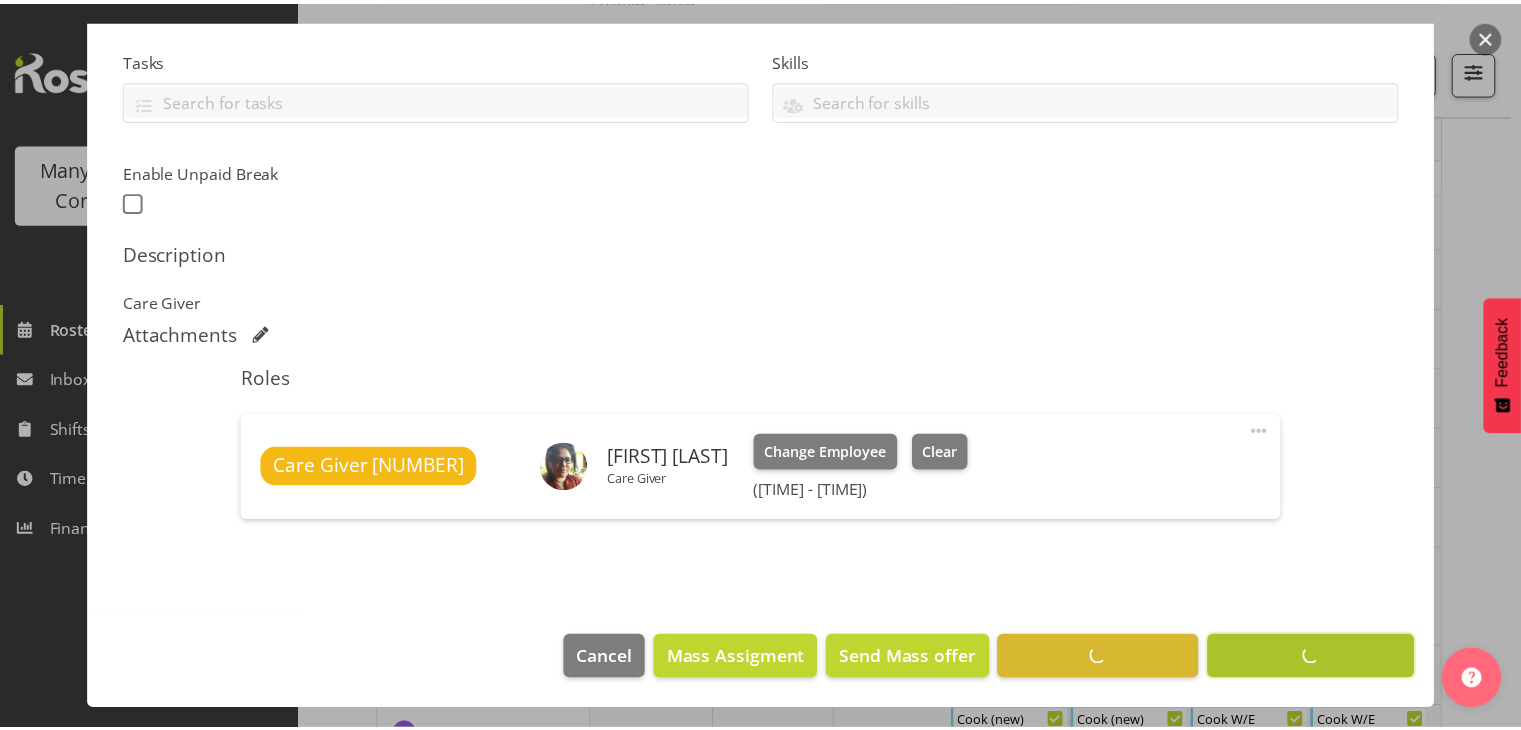 scroll, scrollTop: 413, scrollLeft: 0, axis: vertical 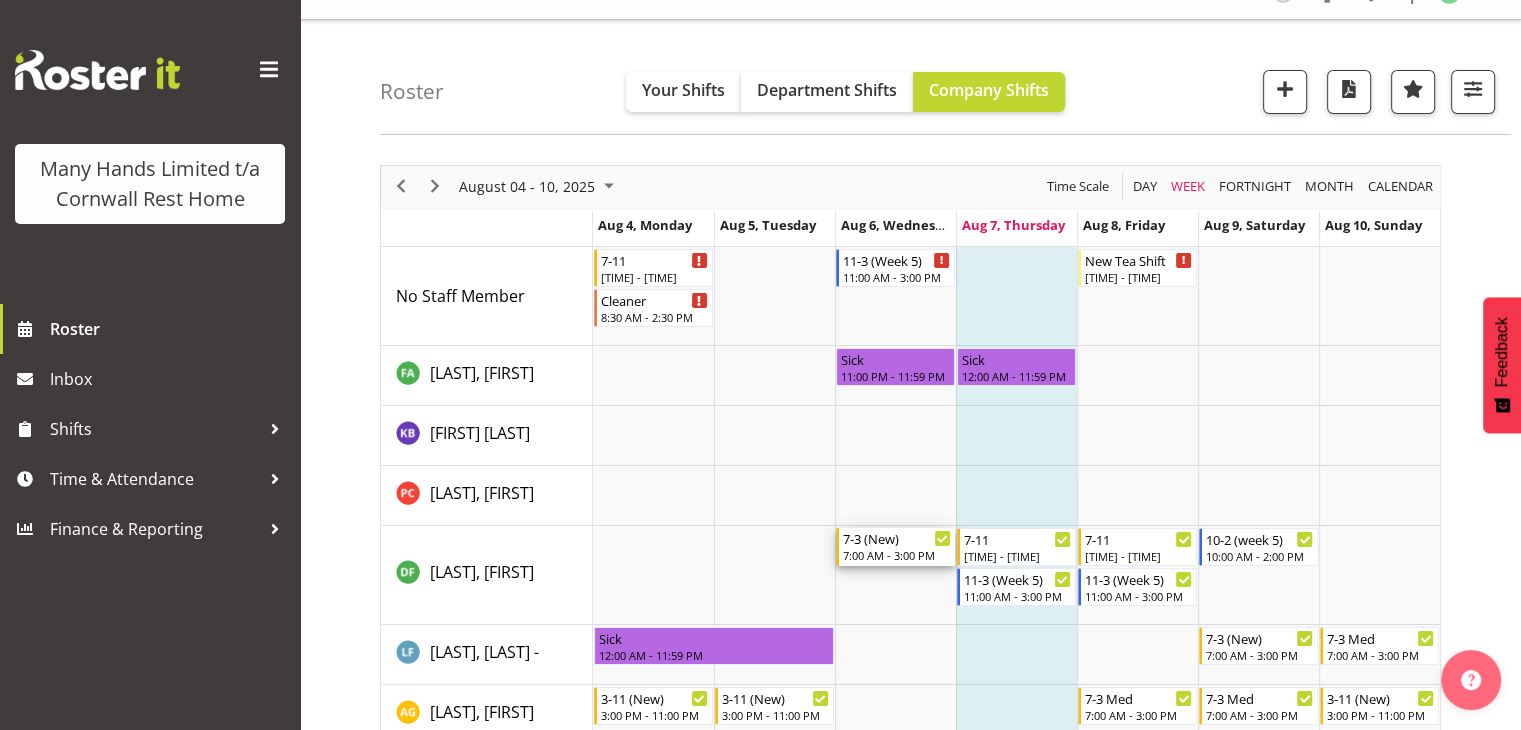 click on "7-3 (New)" at bounding box center [897, 538] 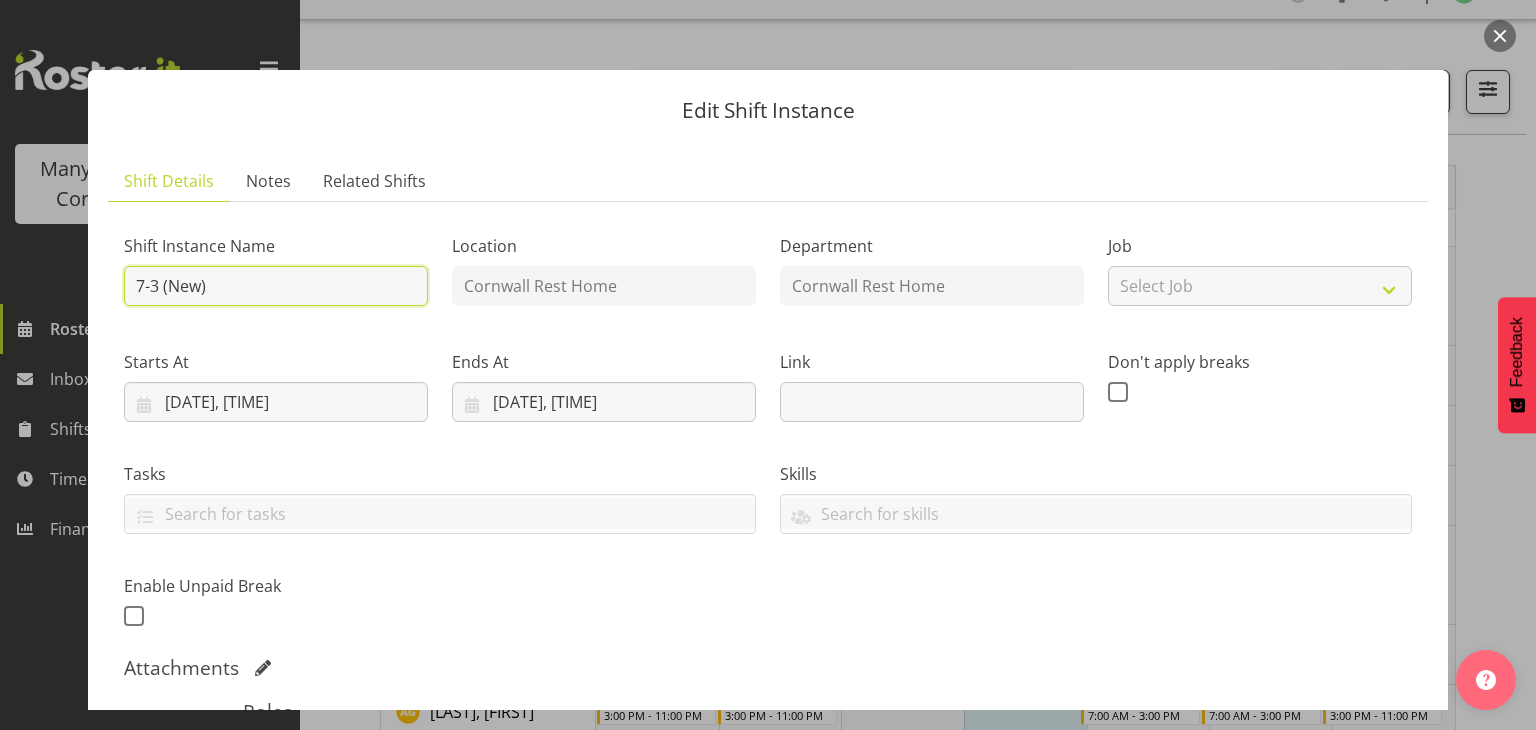 click on "7-3 (New)" at bounding box center (276, 286) 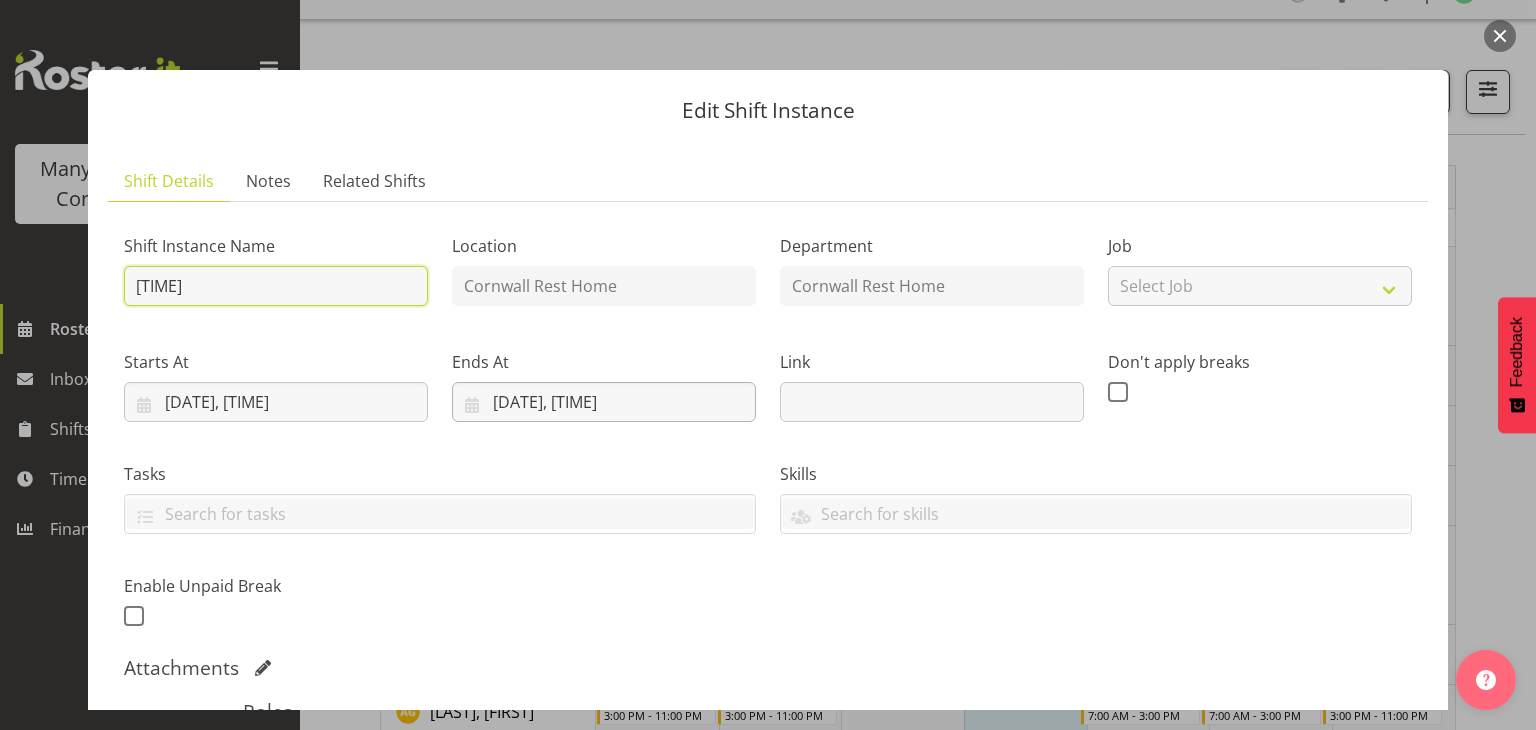 type on "[TIME]" 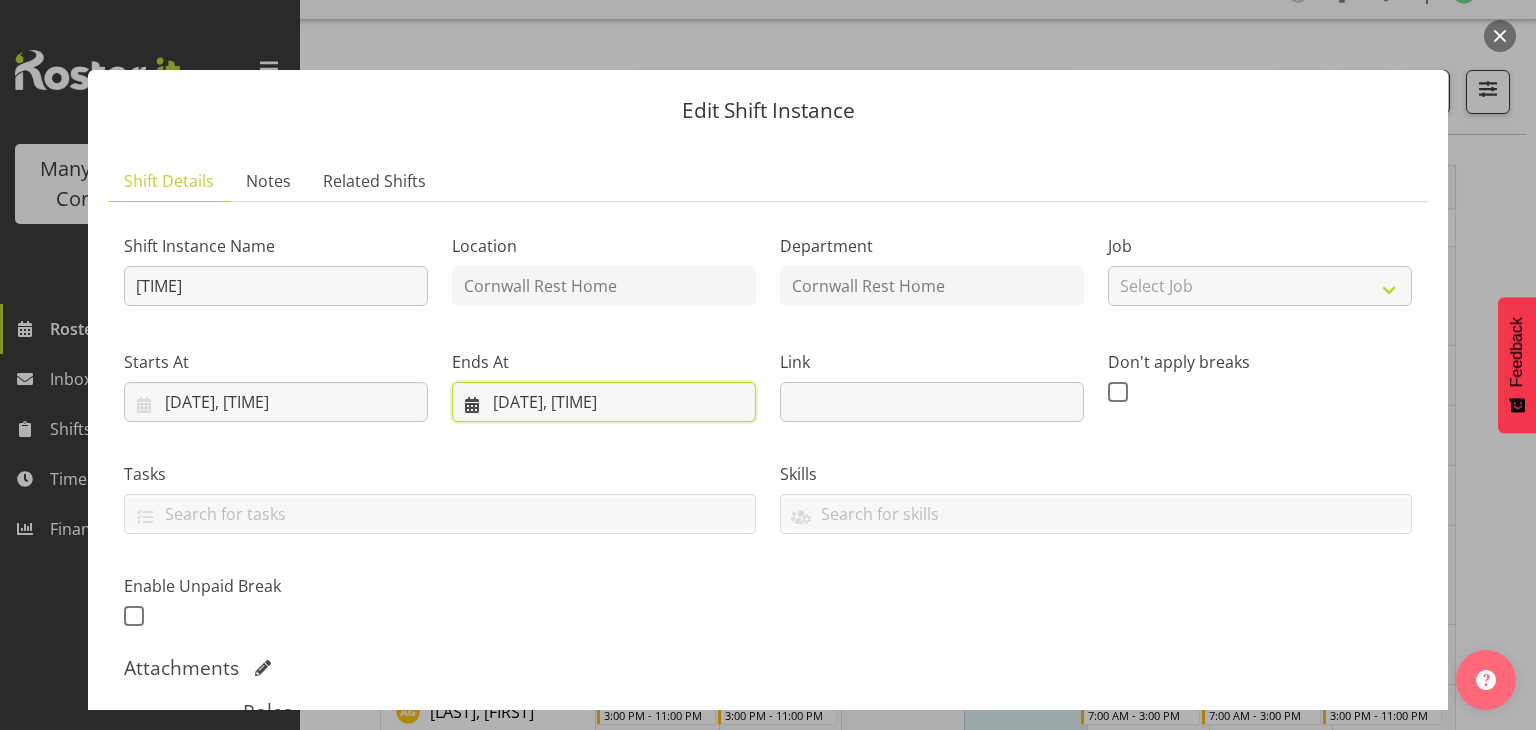 click on "[DATE], [TIME]" at bounding box center [604, 402] 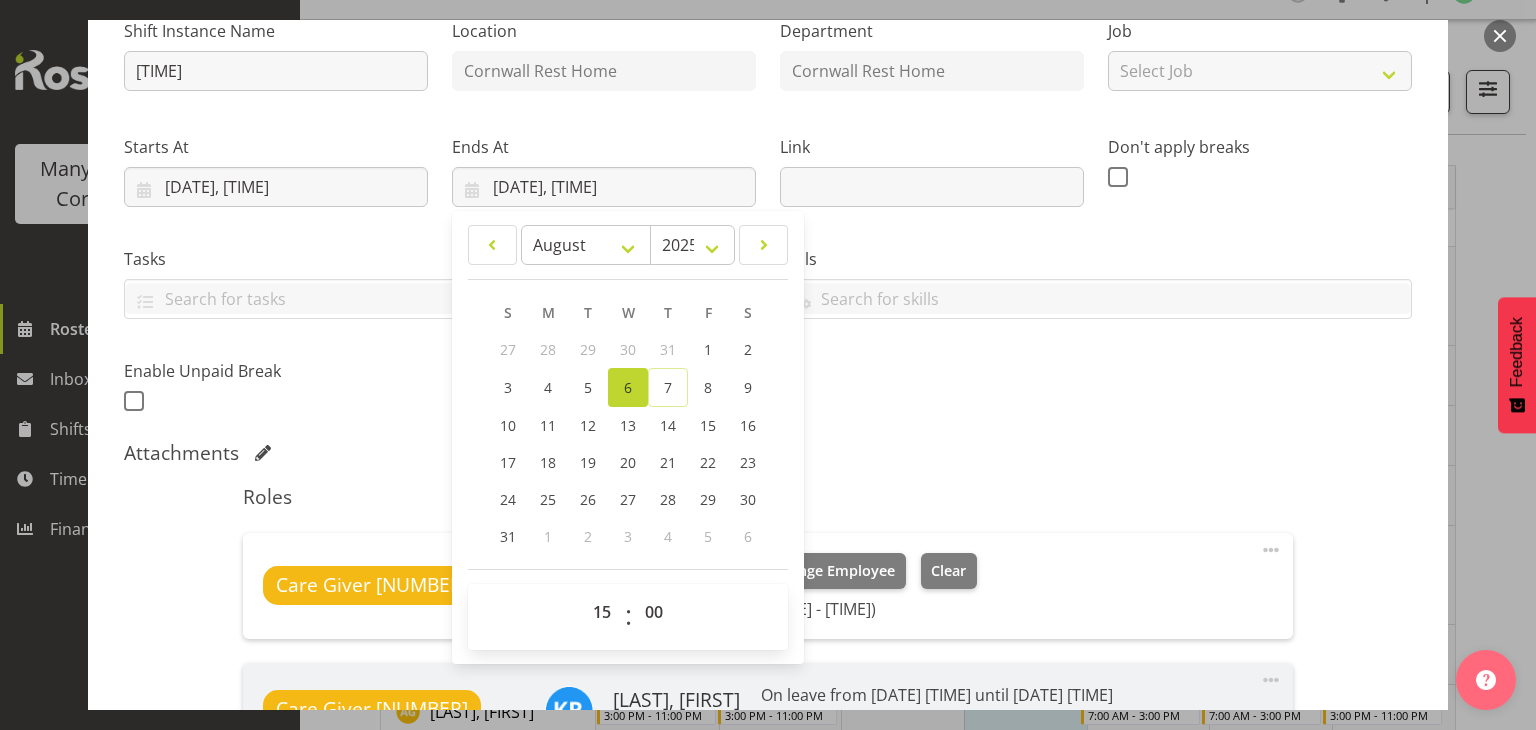 scroll, scrollTop: 218, scrollLeft: 0, axis: vertical 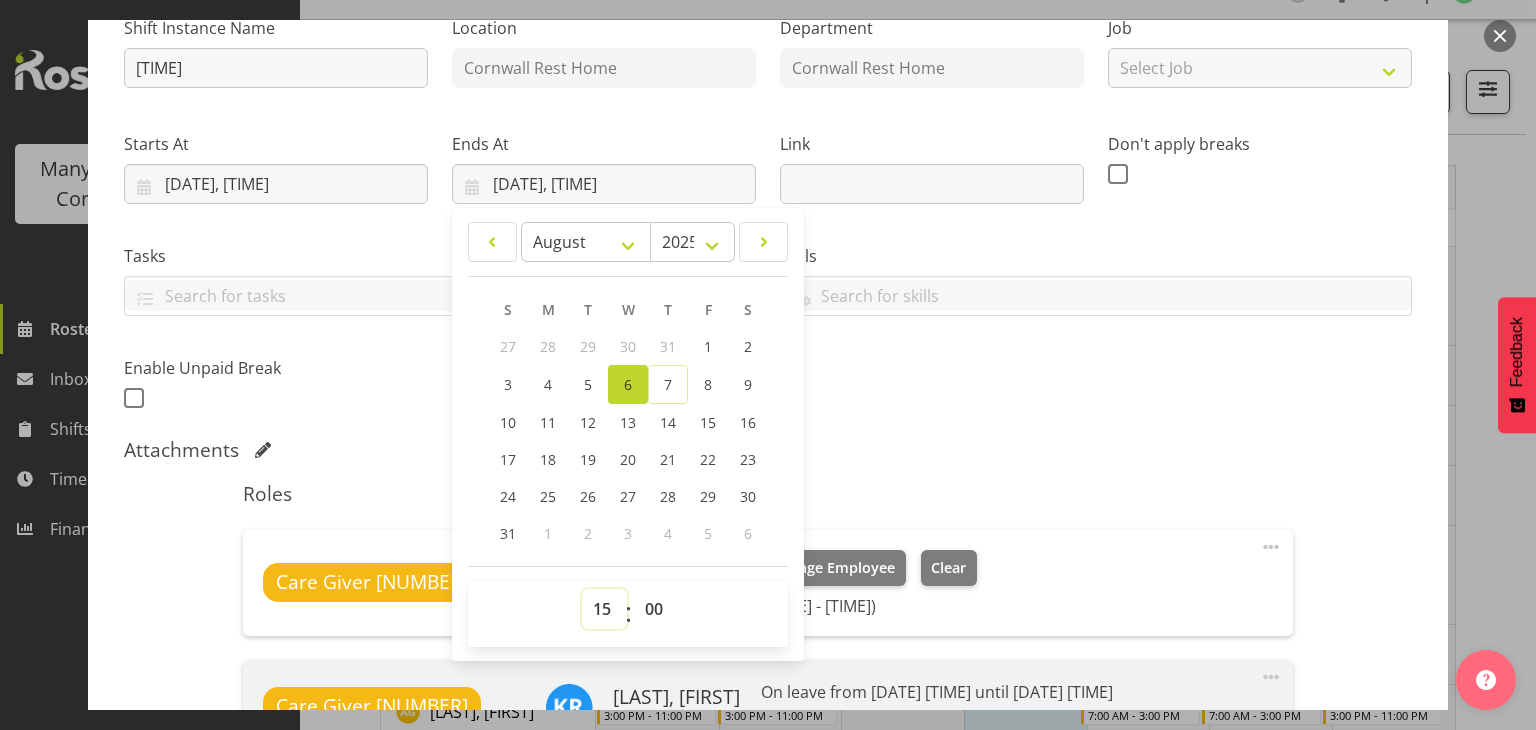 click on "00   01   02   03   04   05   06   07   08   09   10   11   12   13   14   15   16   17   18   19   20   21   22   23" at bounding box center [604, 609] 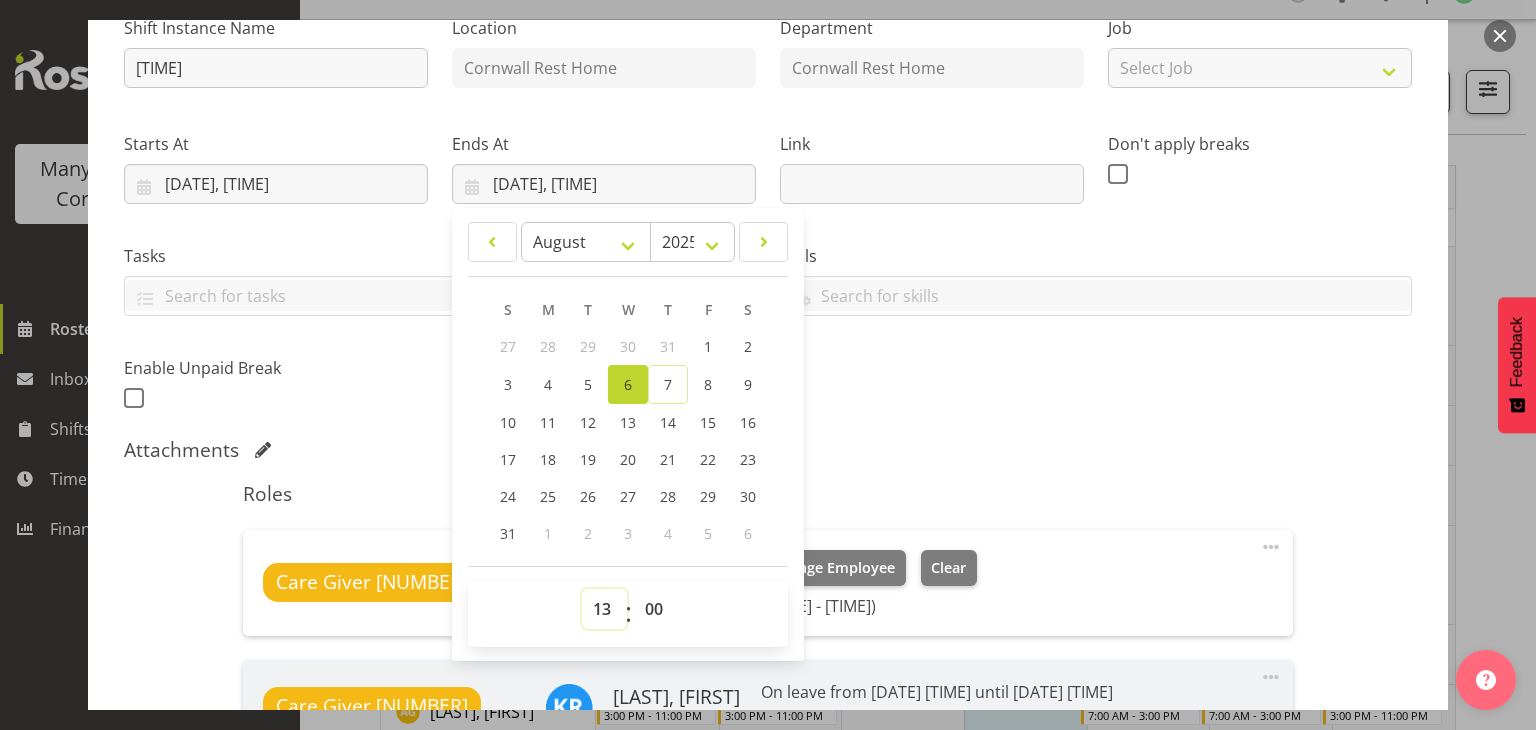 click on "00   01   02   03   04   05   06   07   08   09   10   11   12   13   14   15   16   17   18   19   20   21   22   23" at bounding box center (604, 609) 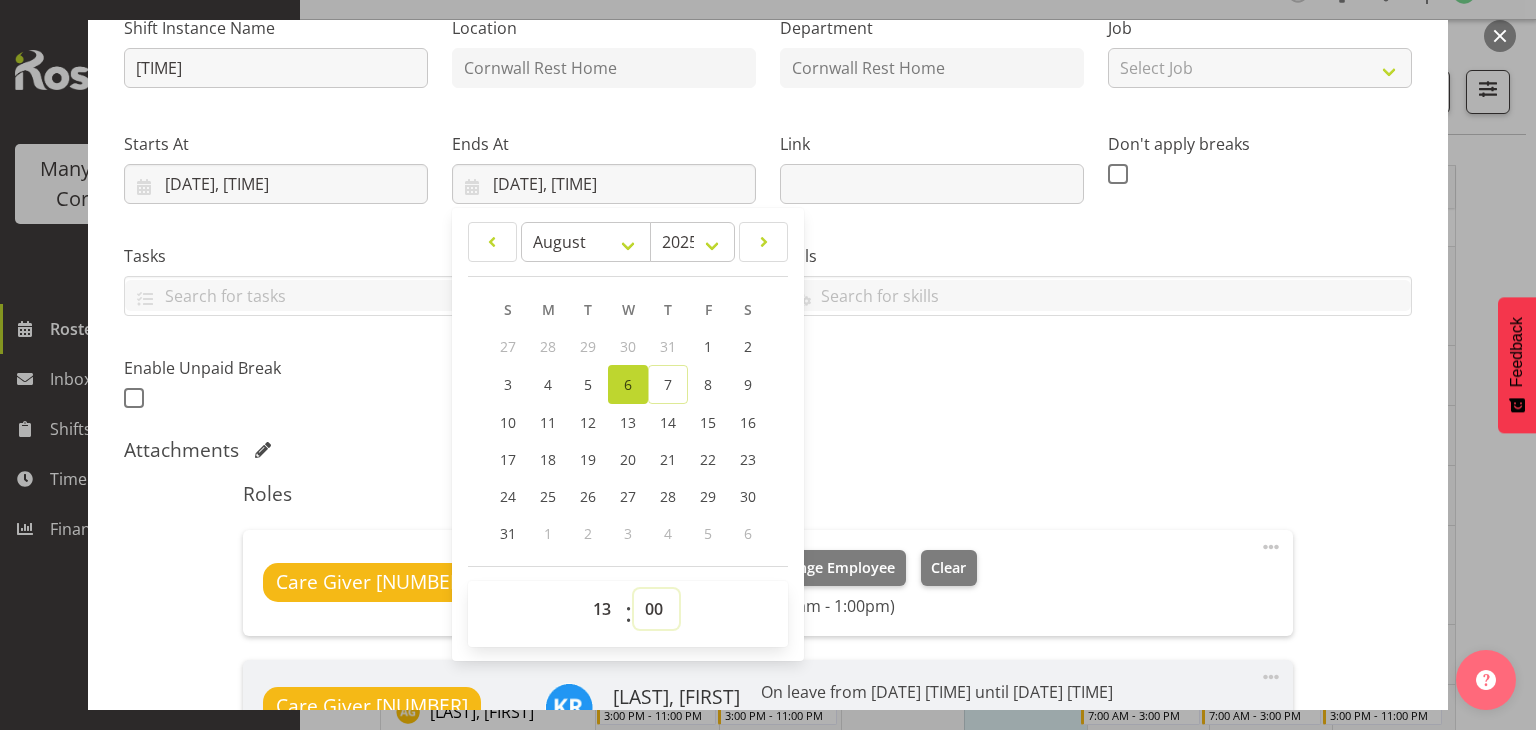 click on "00   01   02   03   04   05   06   07   08   09   10   11   12   13   14   15   16   17   18   19   20   21   22   23   24   25   26   27   28   29   30   31   32   33   34   35   36   37   38   39   40   41   42   43   44   45   46   47   48   49   50   51   52   53   54   55   56   57   58   59" at bounding box center [656, 609] 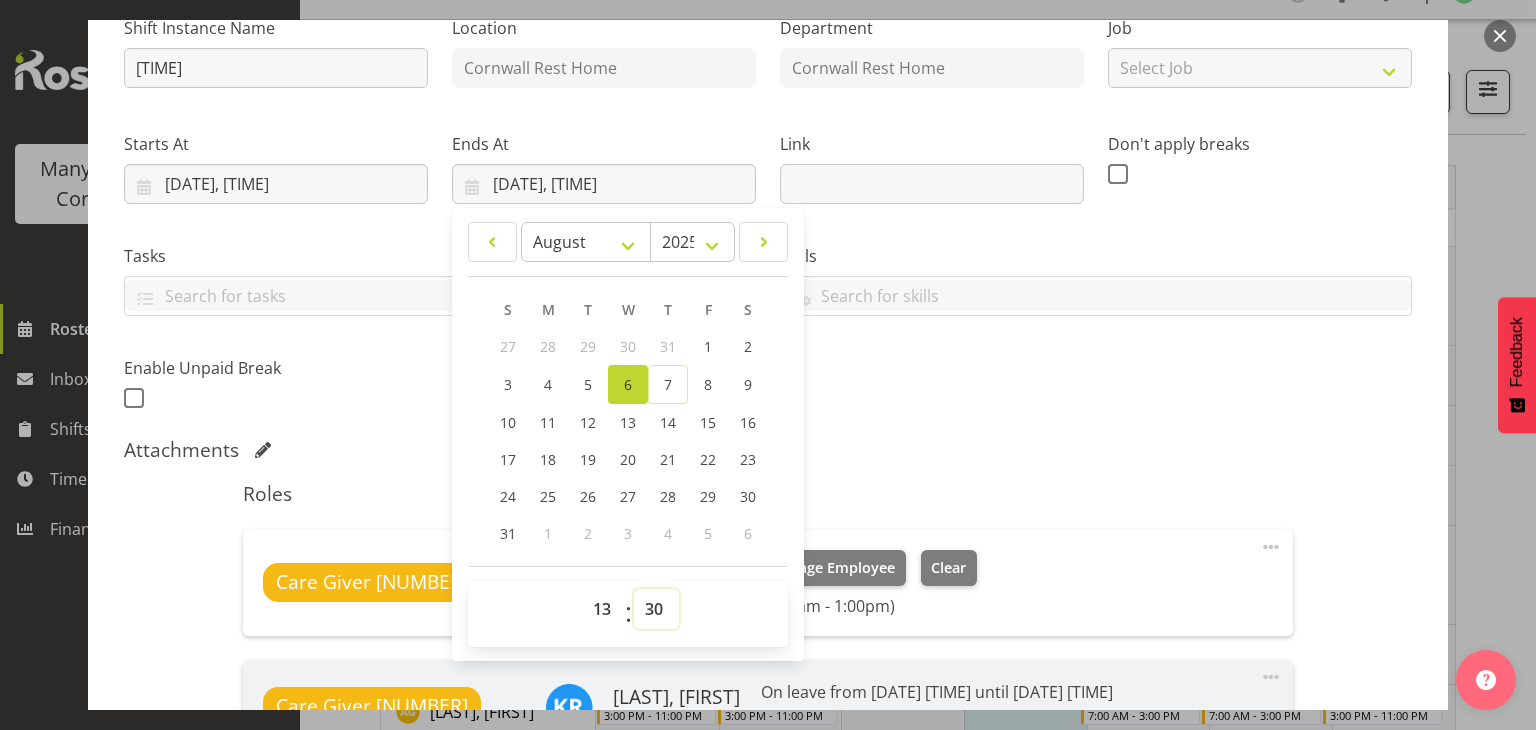 click on "00   01   02   03   04   05   06   07   08   09   10   11   12   13   14   15   16   17   18   19   20   21   22   23   24   25   26   27   28   29   30   31   32   33   34   35   36   37   38   39   40   41   42   43   44   45   46   47   48   49   50   51   52   53   54   55   56   57   58   59" at bounding box center (656, 609) 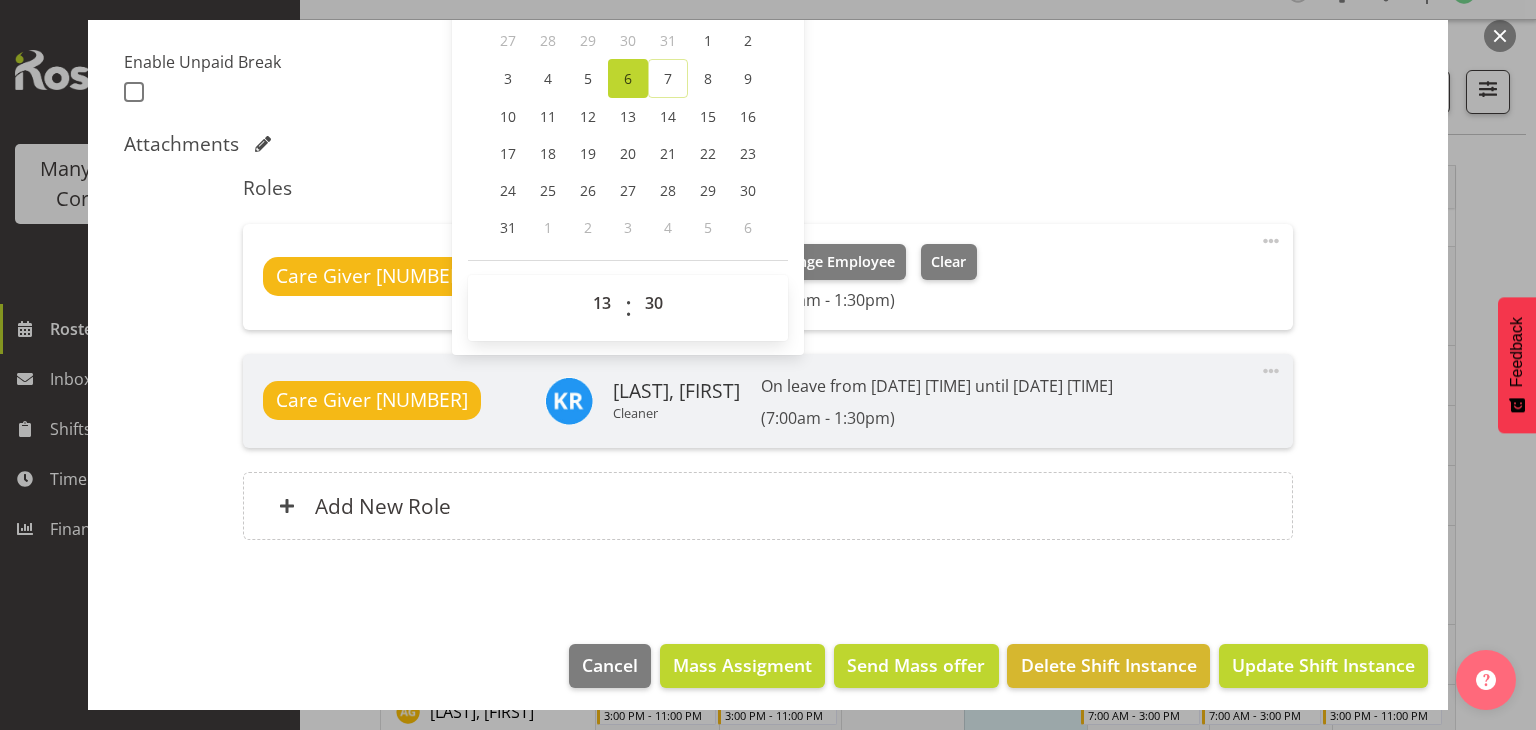 scroll, scrollTop: 527, scrollLeft: 0, axis: vertical 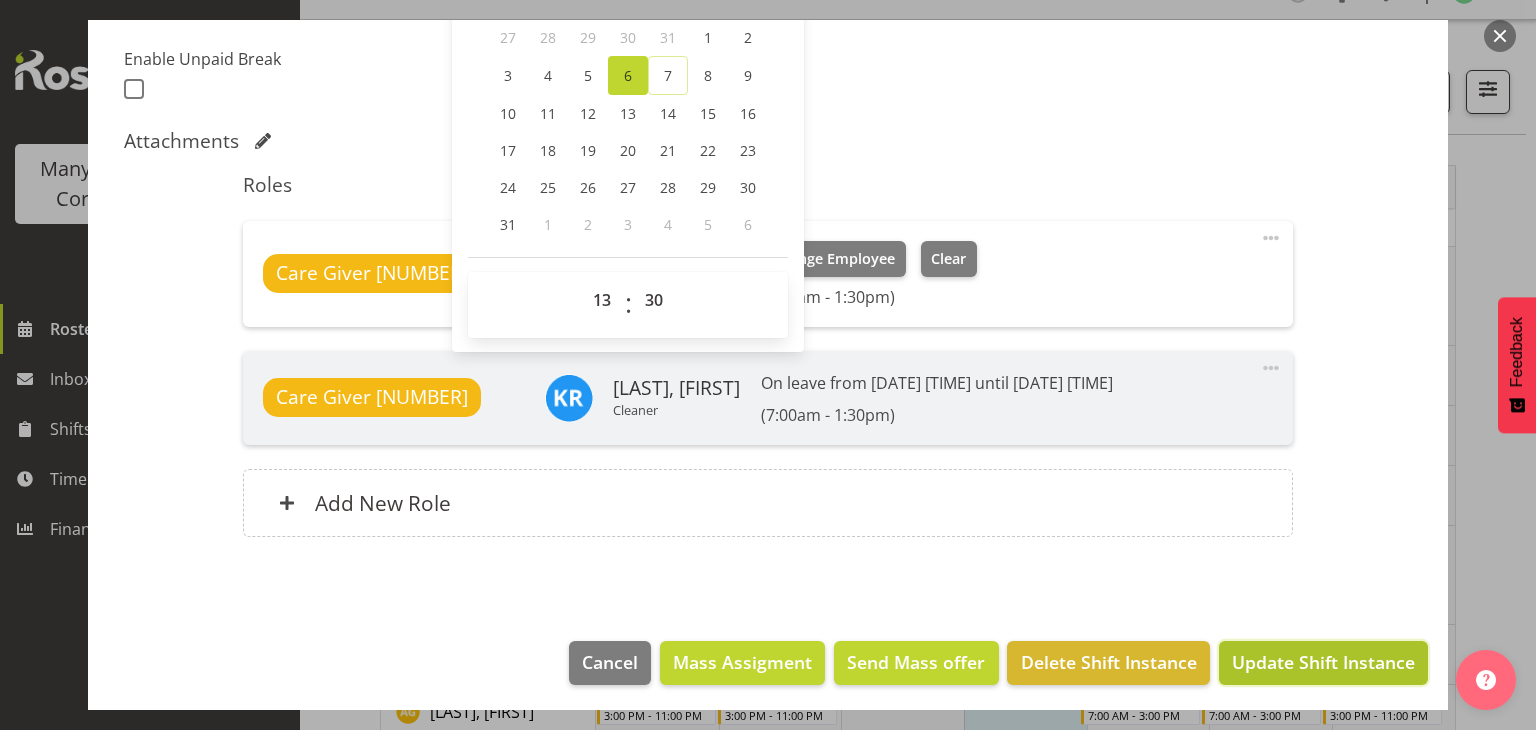 click on "Update Shift Instance" at bounding box center (1323, 662) 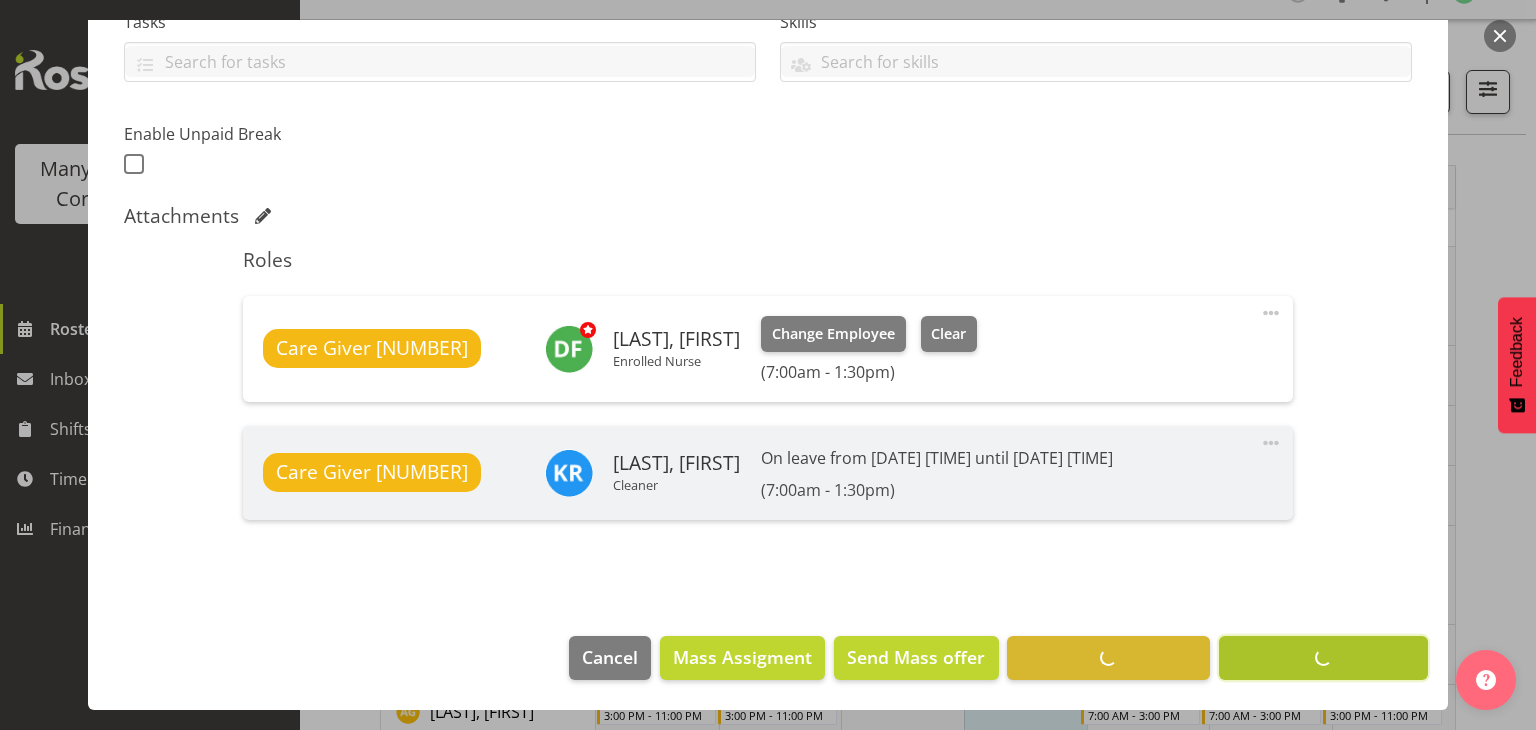 scroll, scrollTop: 452, scrollLeft: 0, axis: vertical 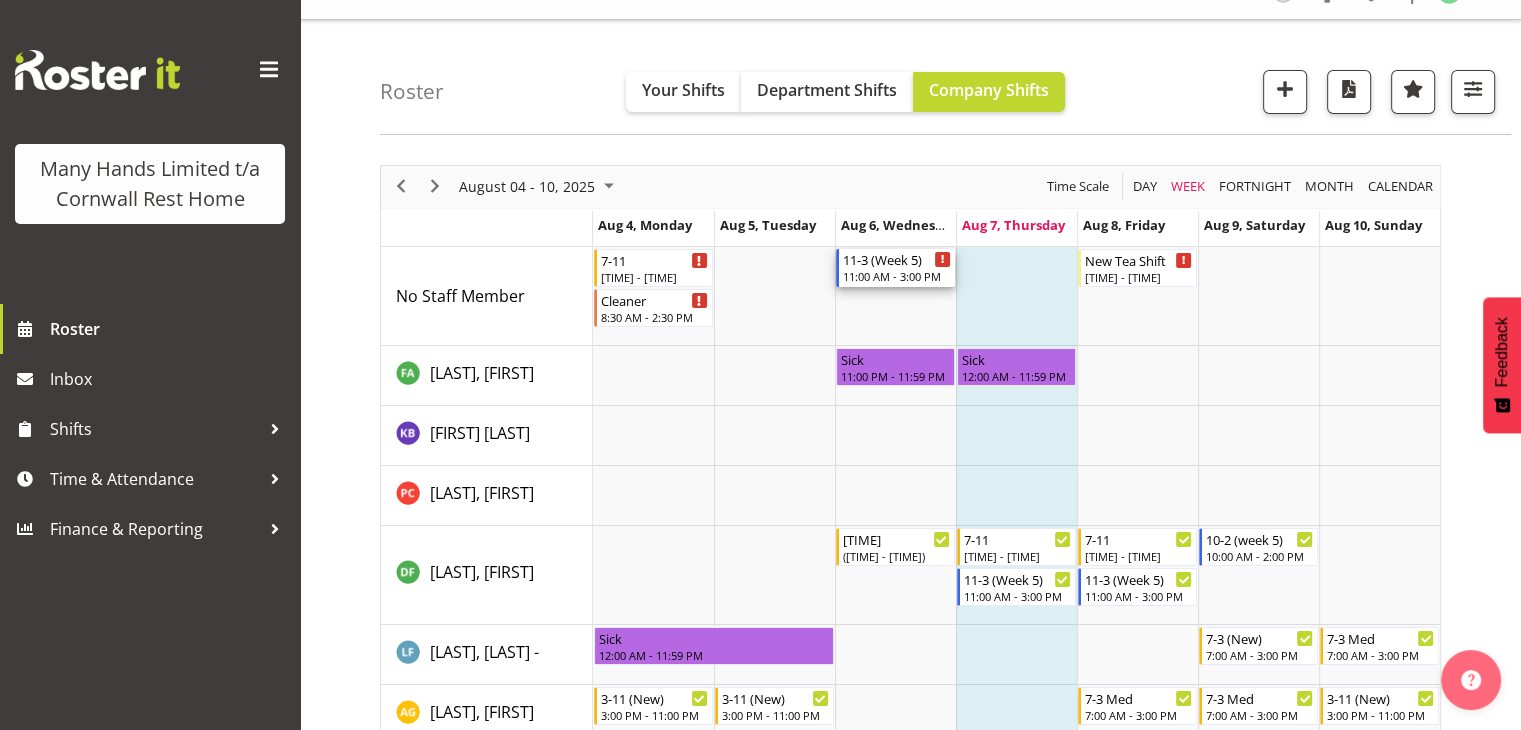 click on "11:00 AM - 3:00 PM" at bounding box center [897, 276] 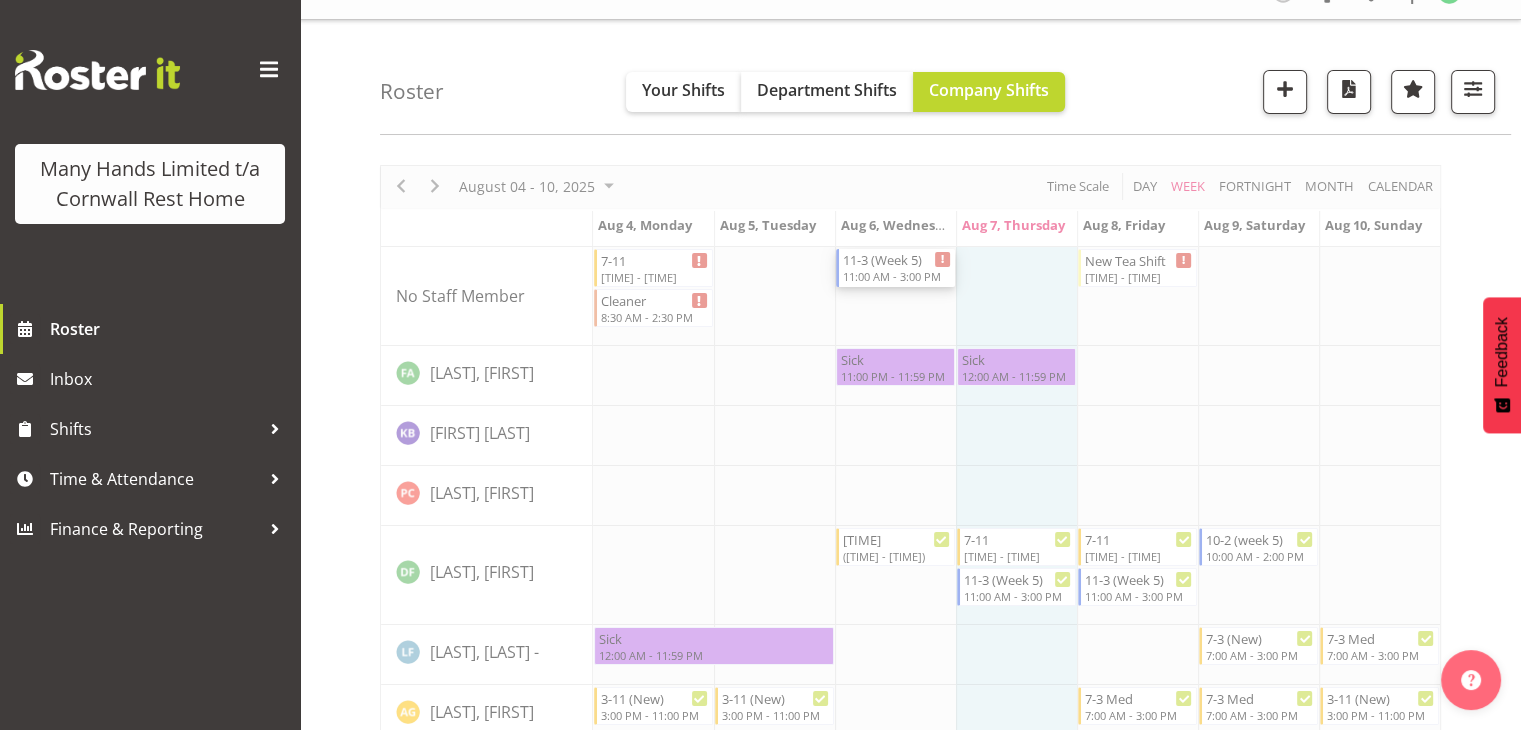select on "7" 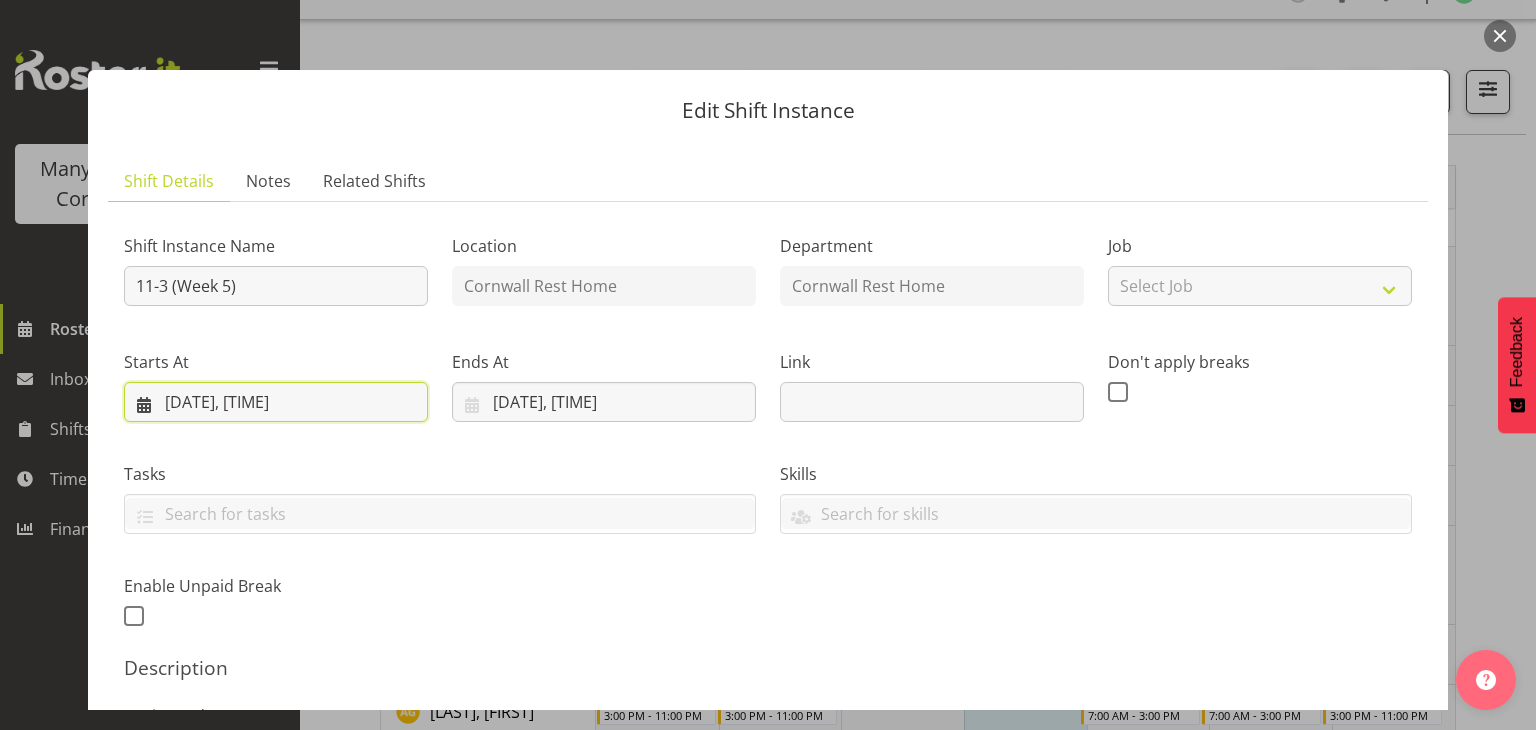 click on "[DATE], [TIME]" at bounding box center [276, 402] 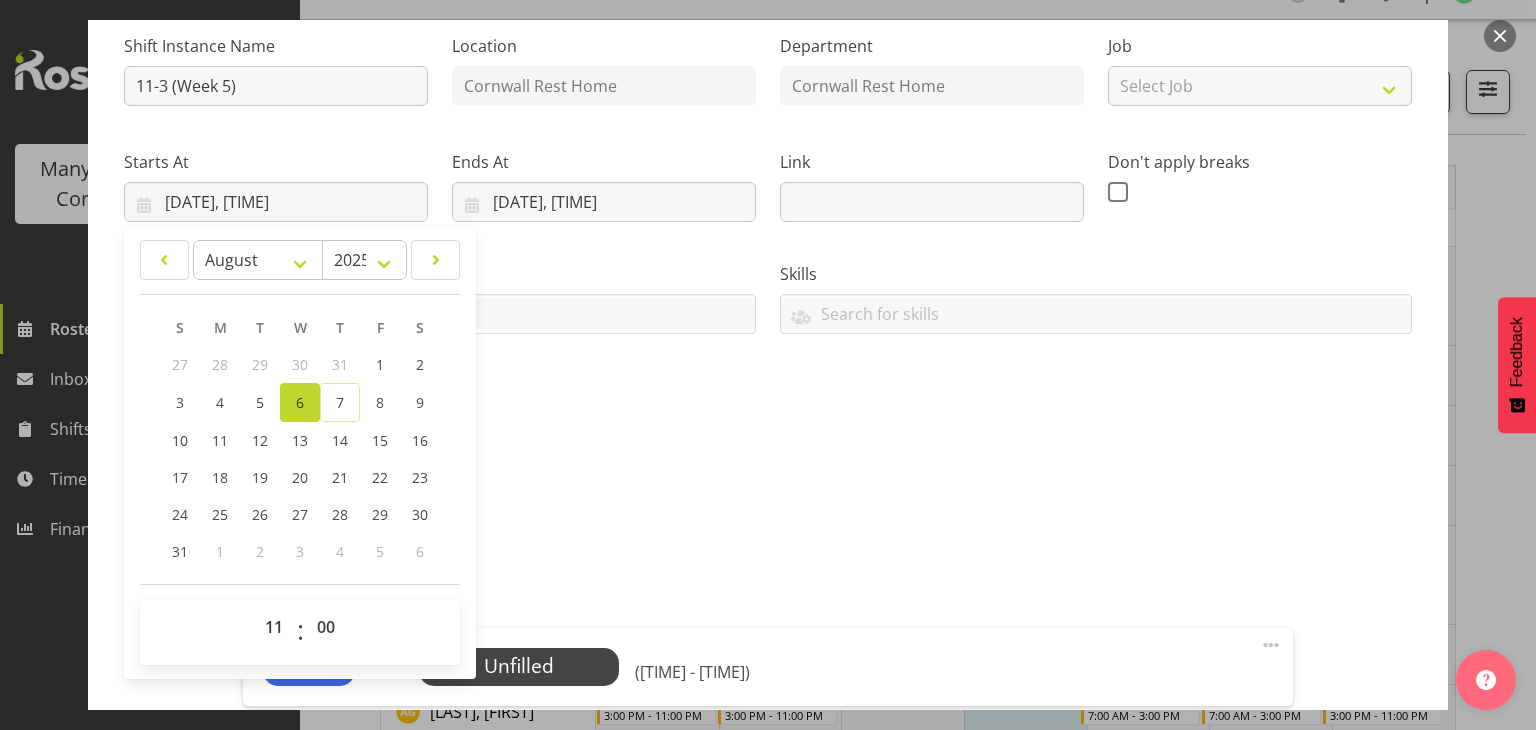 scroll, scrollTop: 263, scrollLeft: 0, axis: vertical 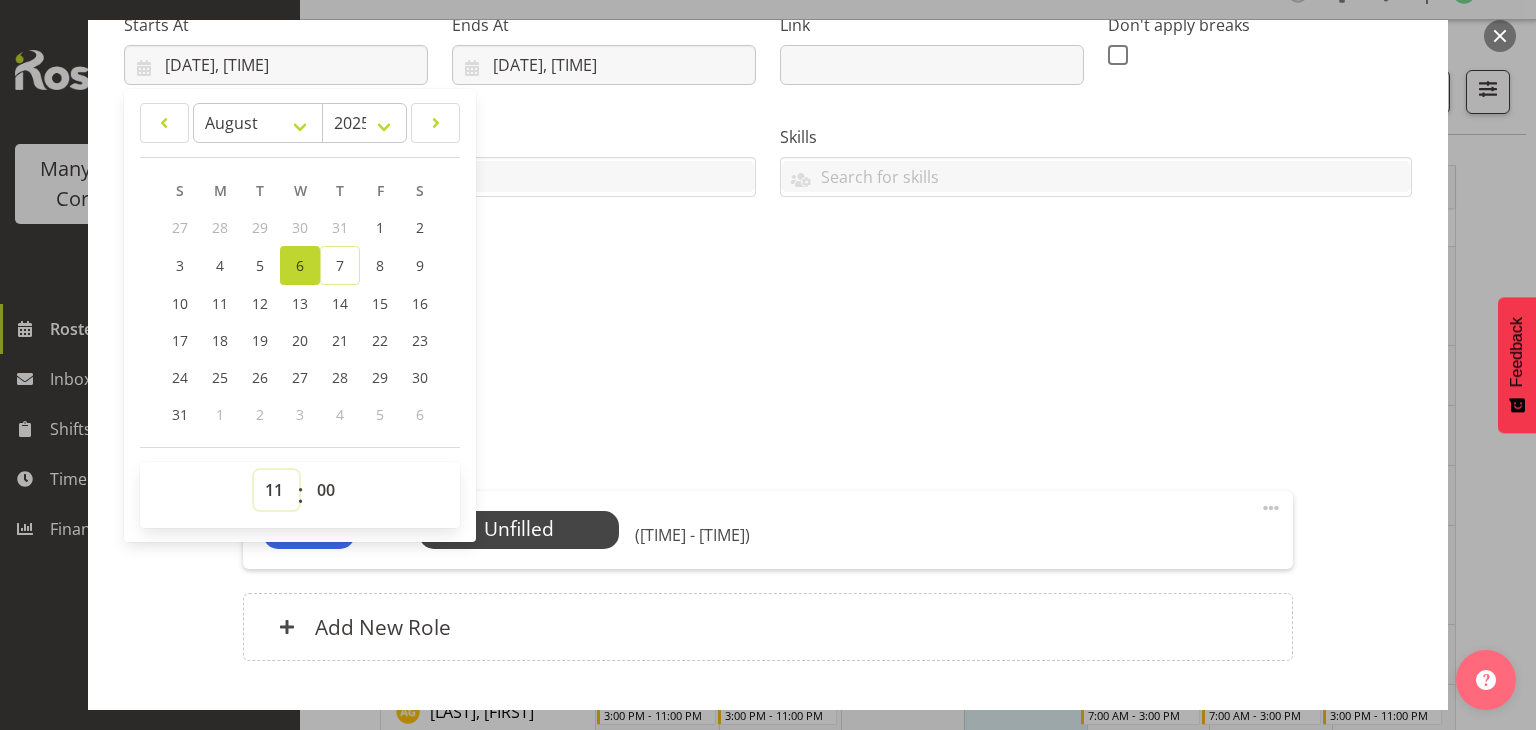 click on "00   01   02   03   04   05   06   07   08   09   10   11   12   13   14   15   16   17   18   19   20   21   22   23" at bounding box center (276, 490) 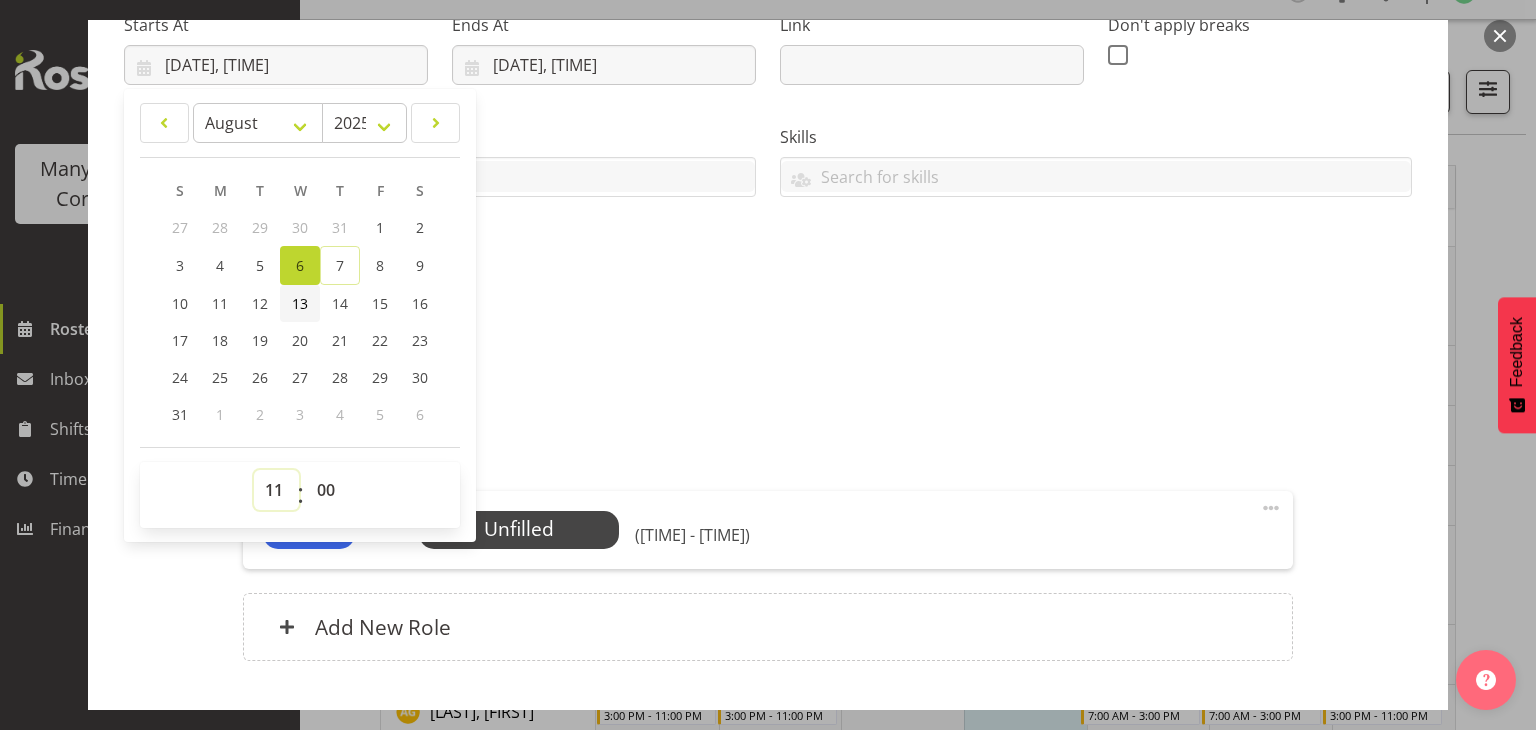 select on "13" 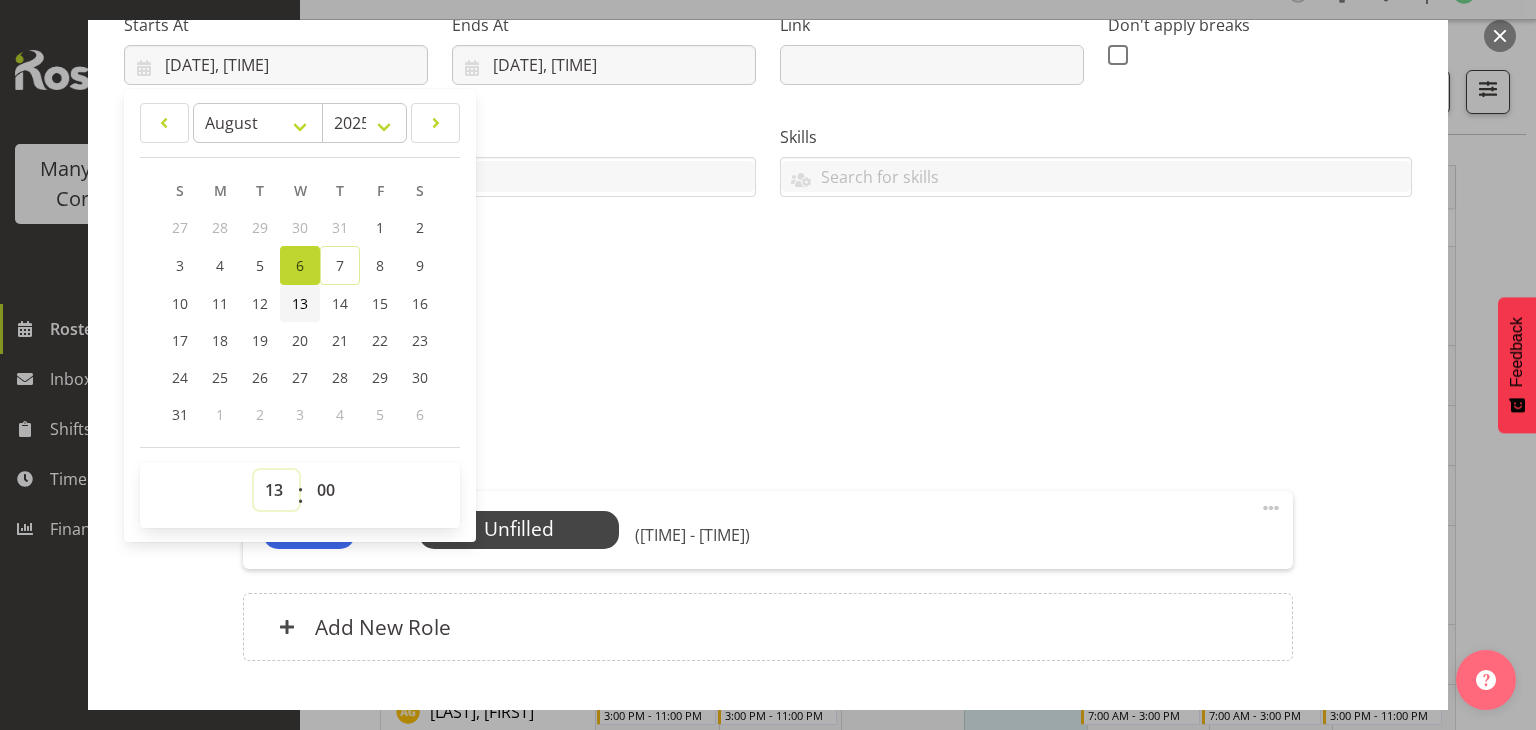 click on "00   01   02   03   04   05   06   07   08   09   10   11   12   13   14   15   16   17   18   19   20   21   22   23" at bounding box center [276, 490] 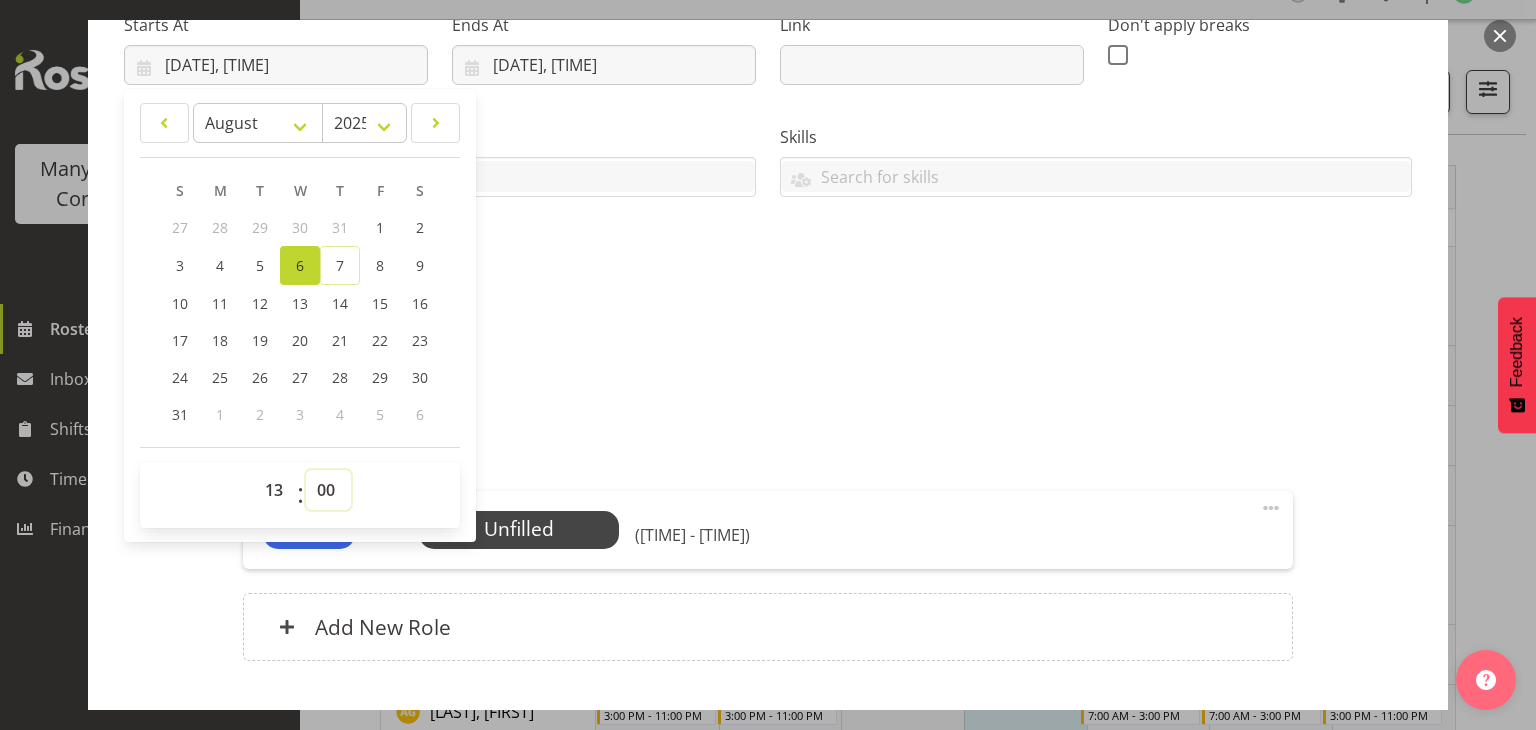 click on "00   01   02   03   04   05   06   07   08   09   10   11   12   13   14   15   16   17   18   19   20   21   22   23   24   25   26   27   28   29   30   31   32   33   34   35   36   37   38   39   40   41   42   43   44   45   46   47   48   49   50   51   52   53   54   55   56   57   58   59" at bounding box center (328, 490) 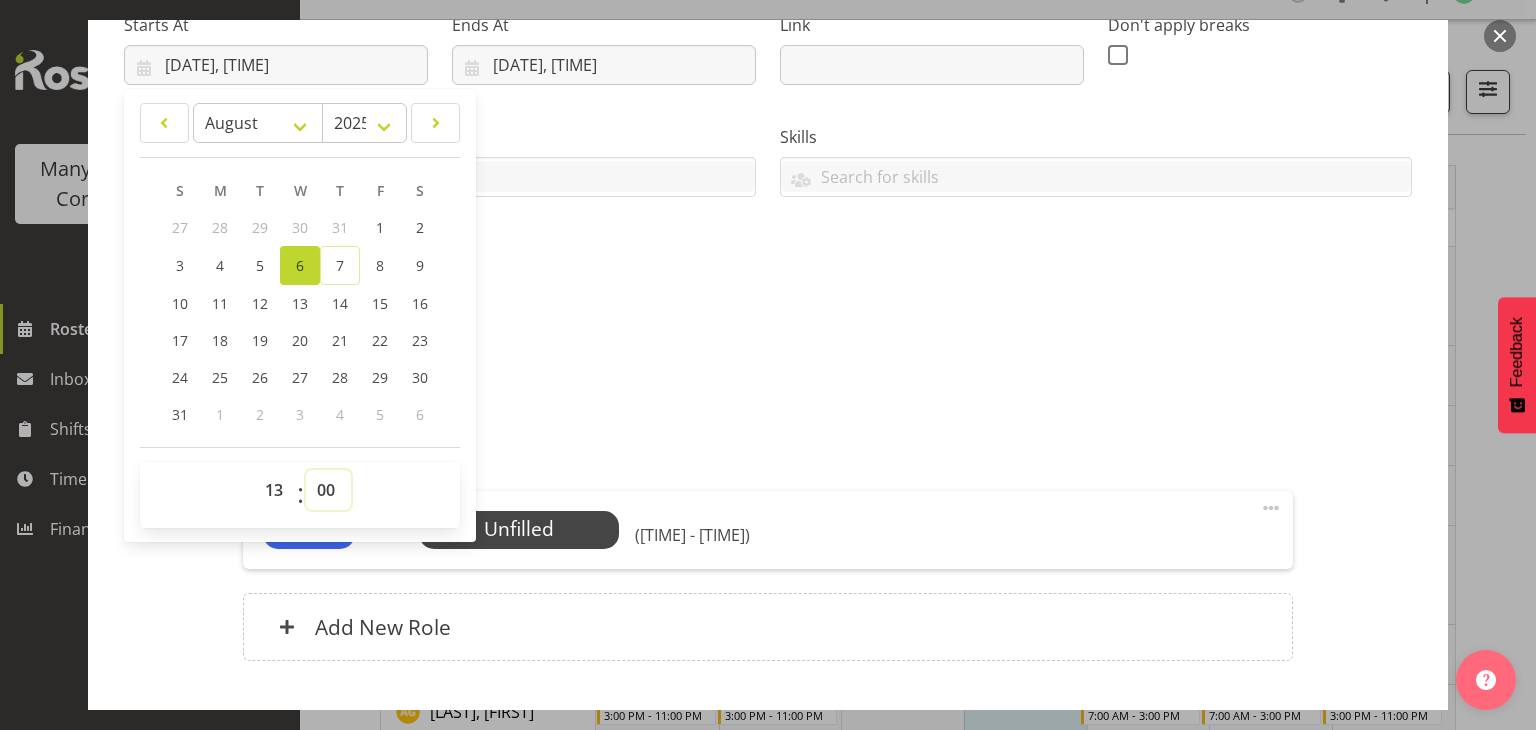 select on "30" 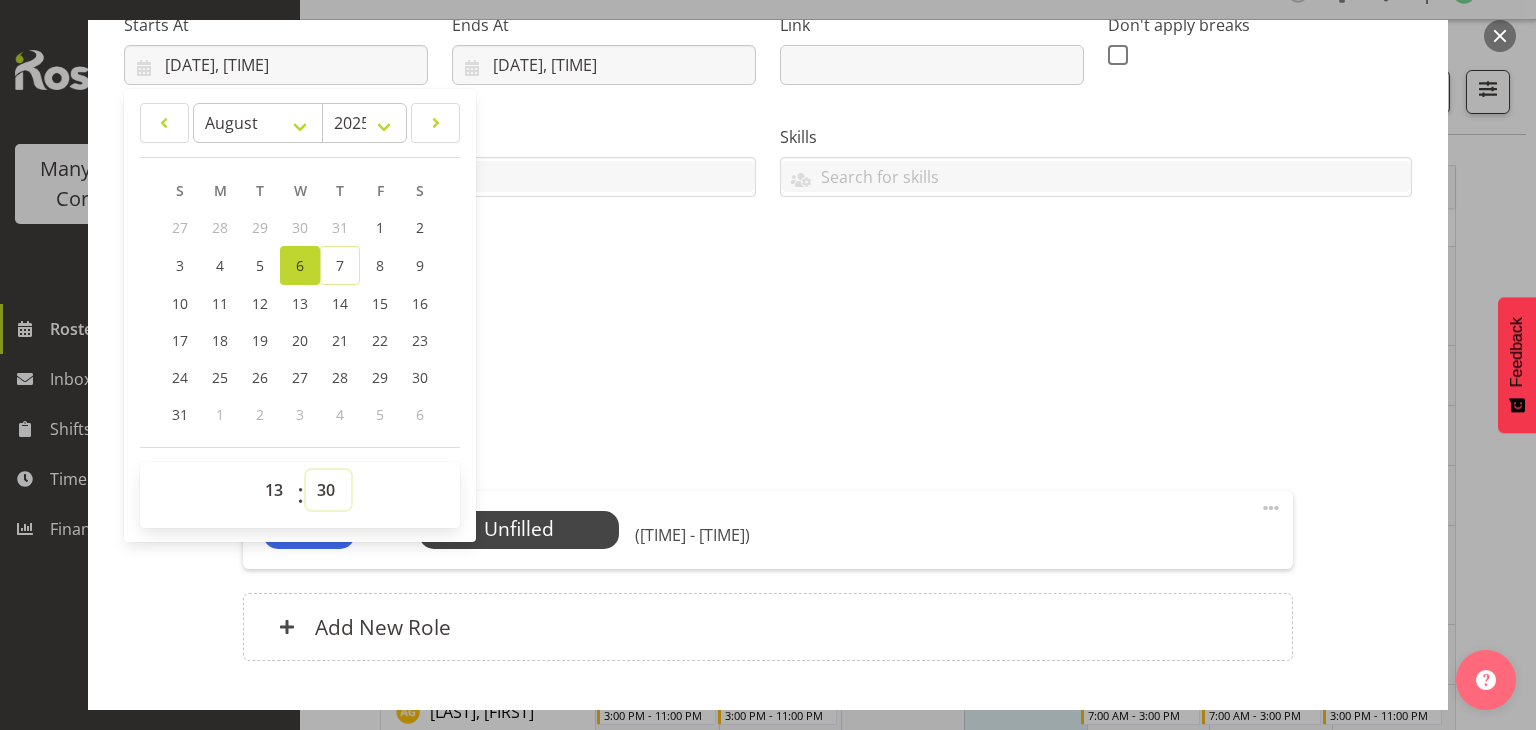 click on "00   01   02   03   04   05   06   07   08   09   10   11   12   13   14   15   16   17   18   19   20   21   22   23   24   25   26   27   28   29   30   31   32   33   34   35   36   37   38   39   40   41   42   43   44   45   46   47   48   49   50   51   52   53   54   55   56   57   58   59" at bounding box center [328, 490] 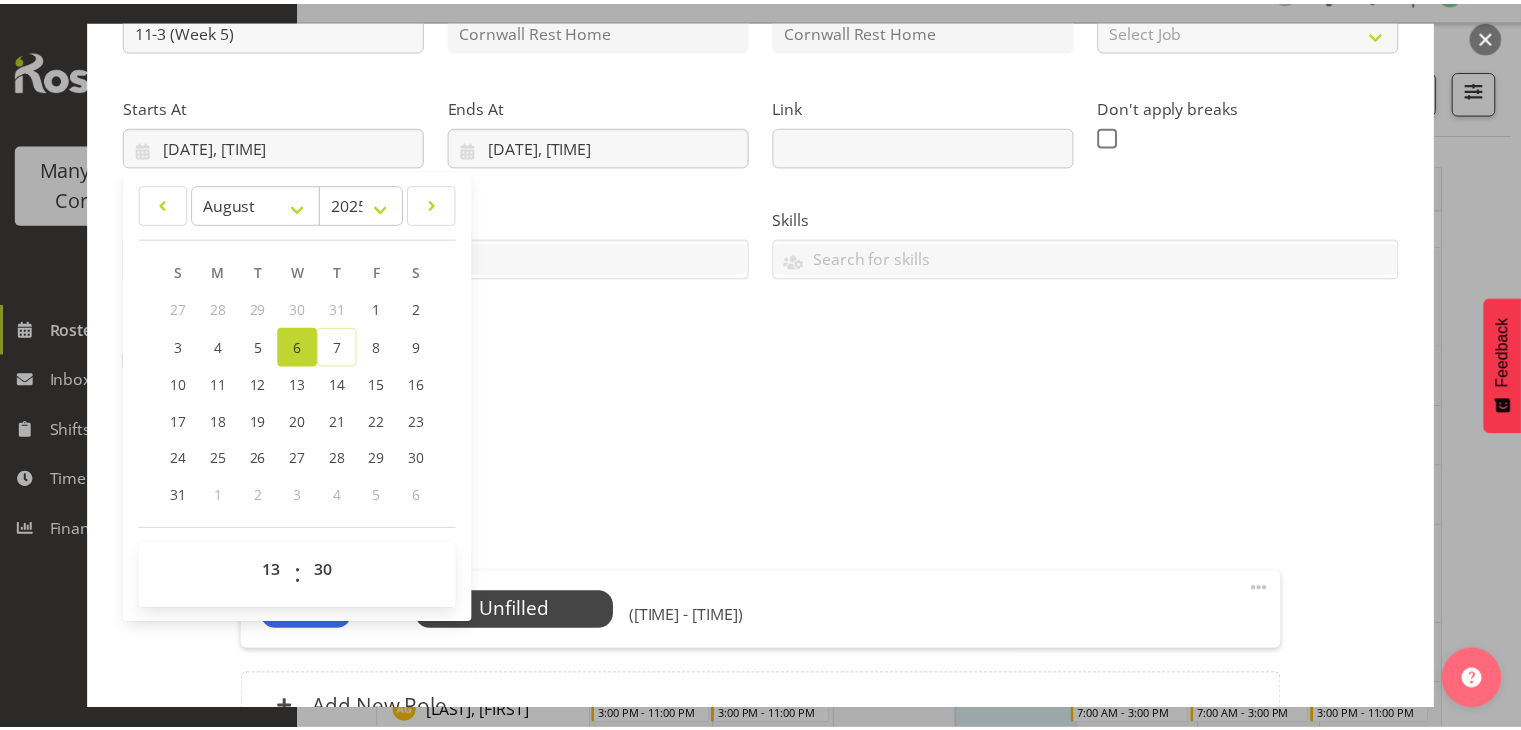 scroll, scrollTop: 188, scrollLeft: 0, axis: vertical 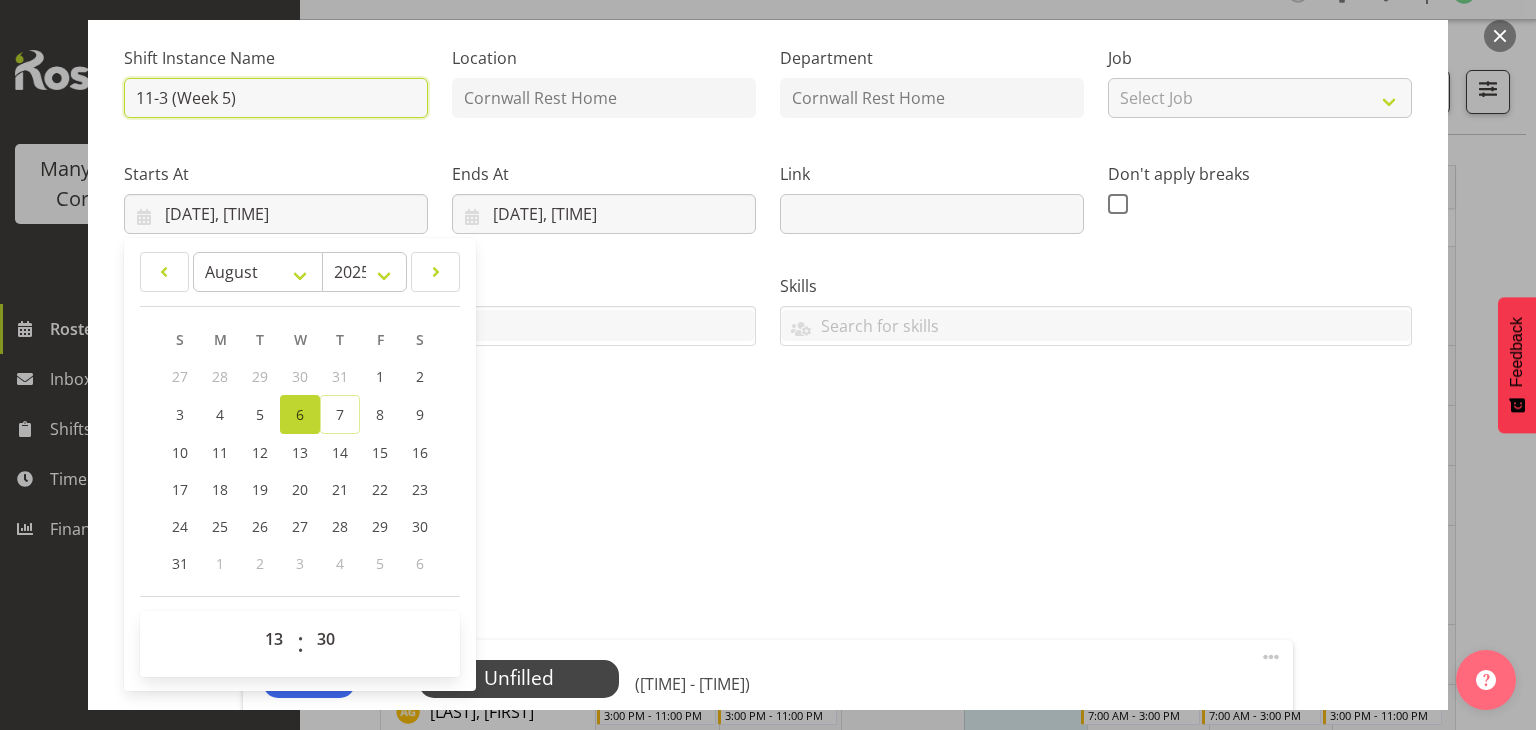 click on "11-3 (Week 5)" at bounding box center (276, 98) 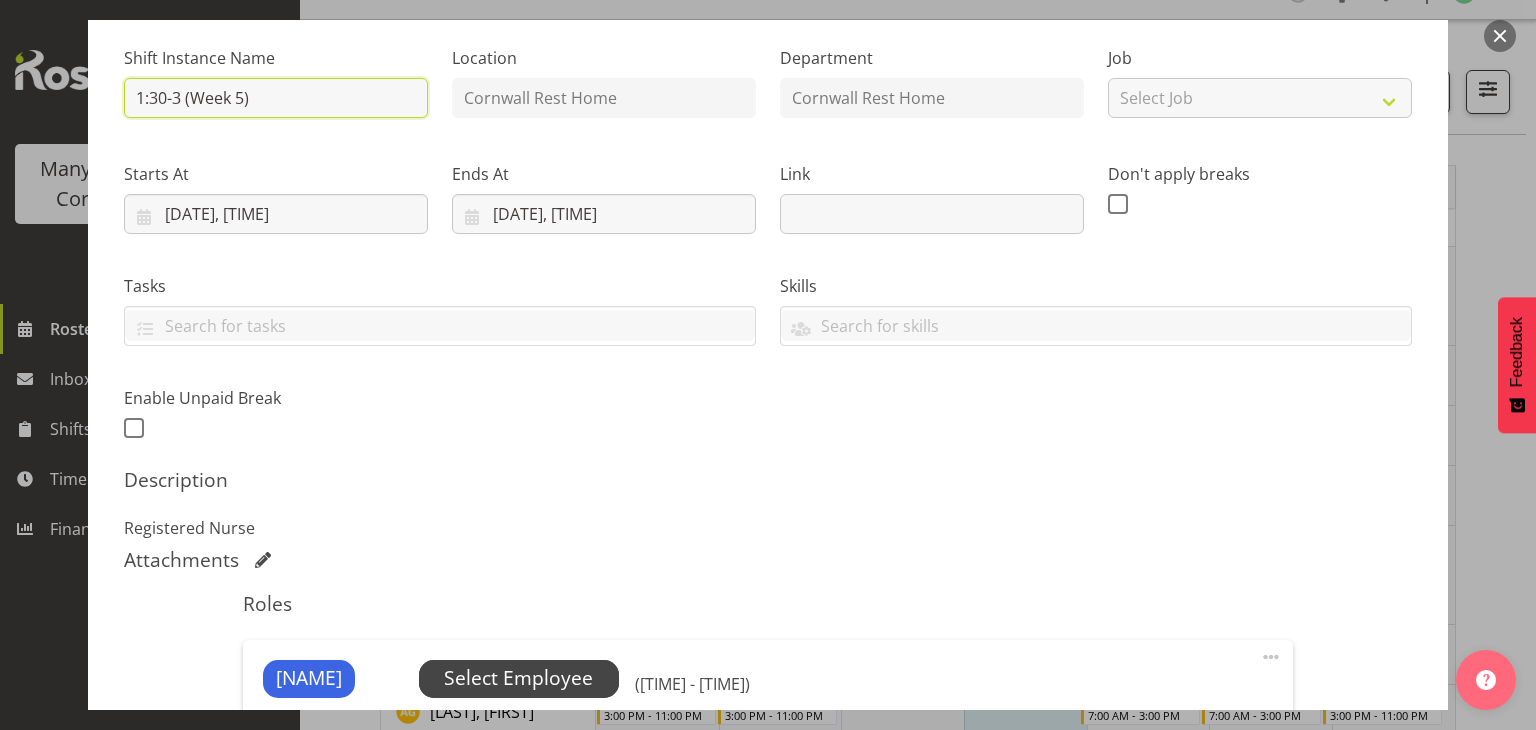 type on "1:30-3 (Week 5)" 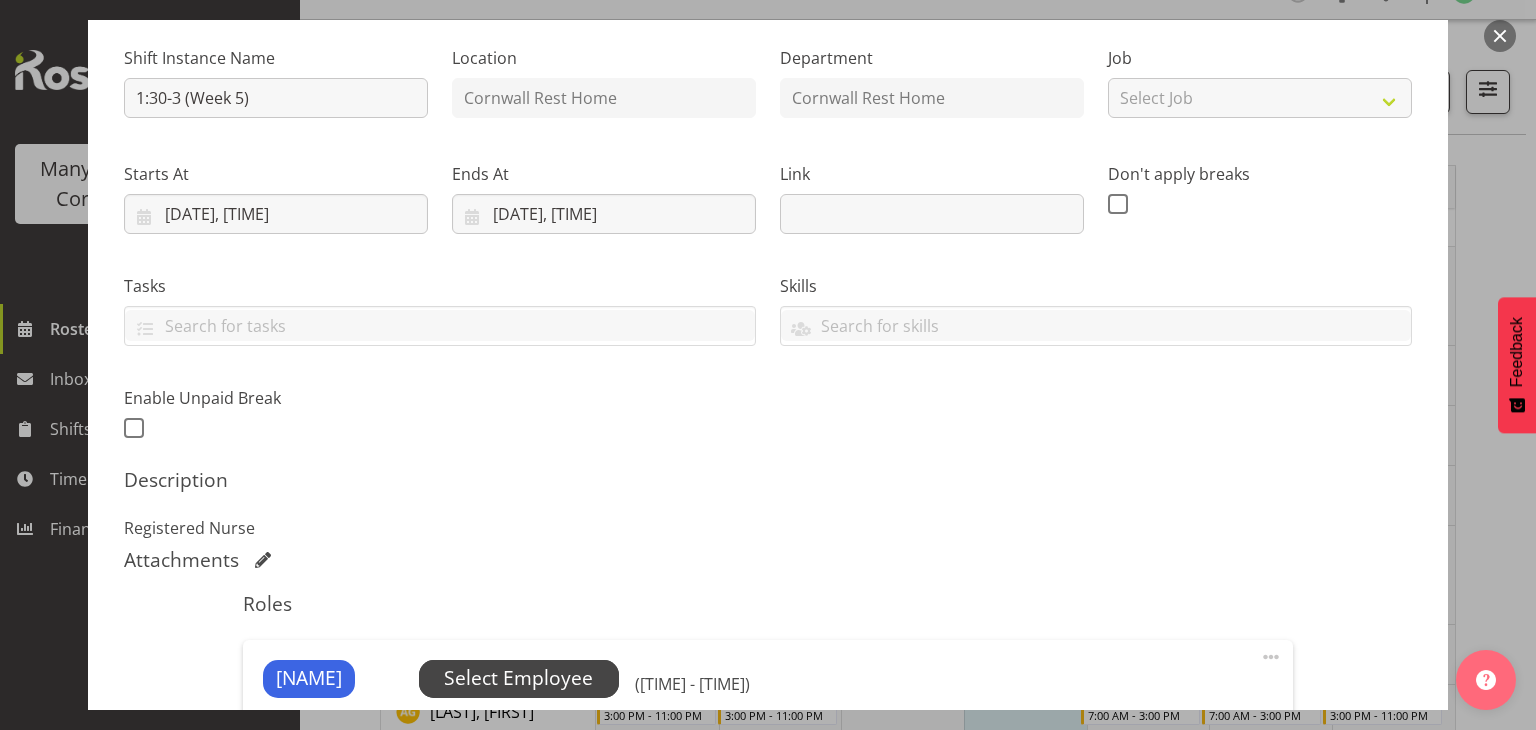 click on "Select Employee" at bounding box center (518, 678) 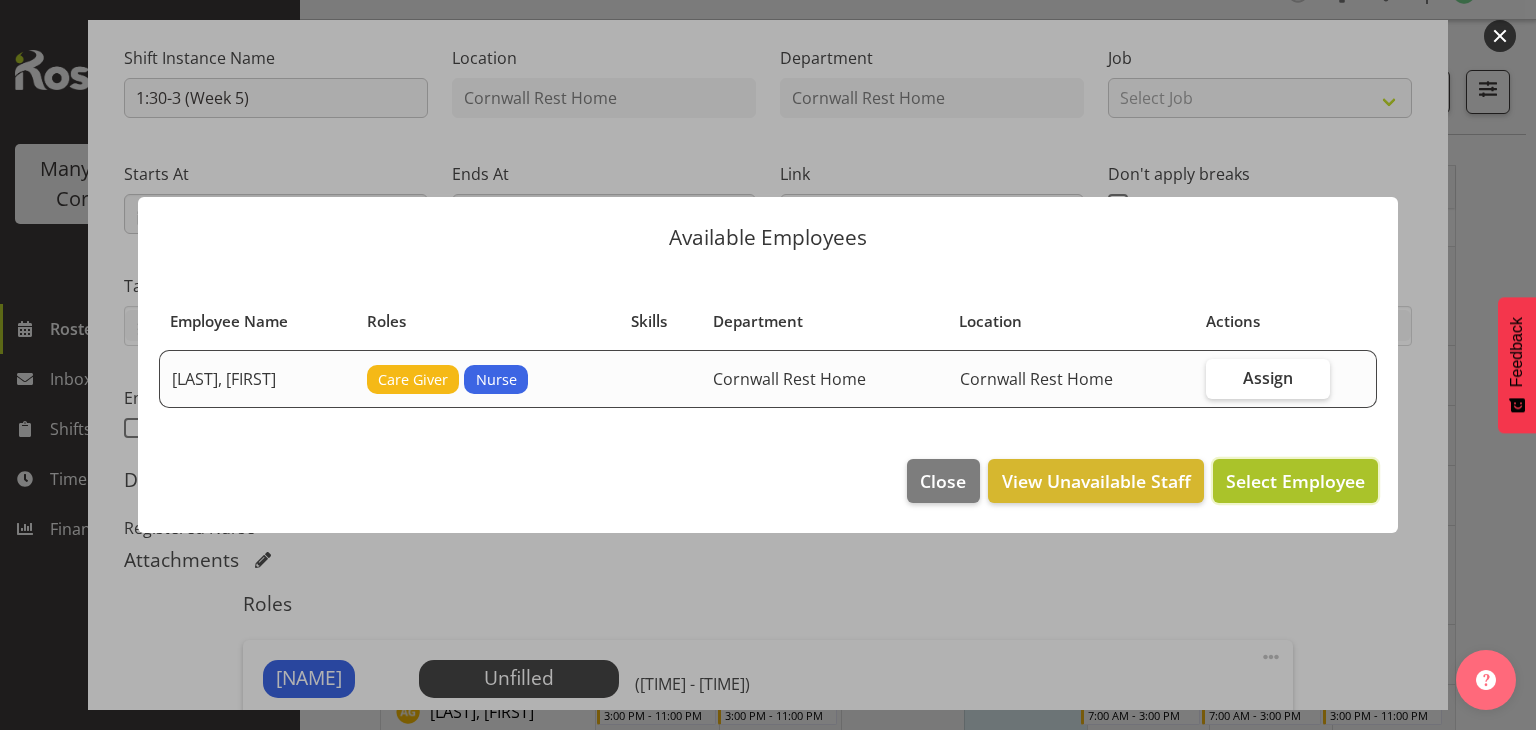 click on "Select Employee" at bounding box center (1295, 481) 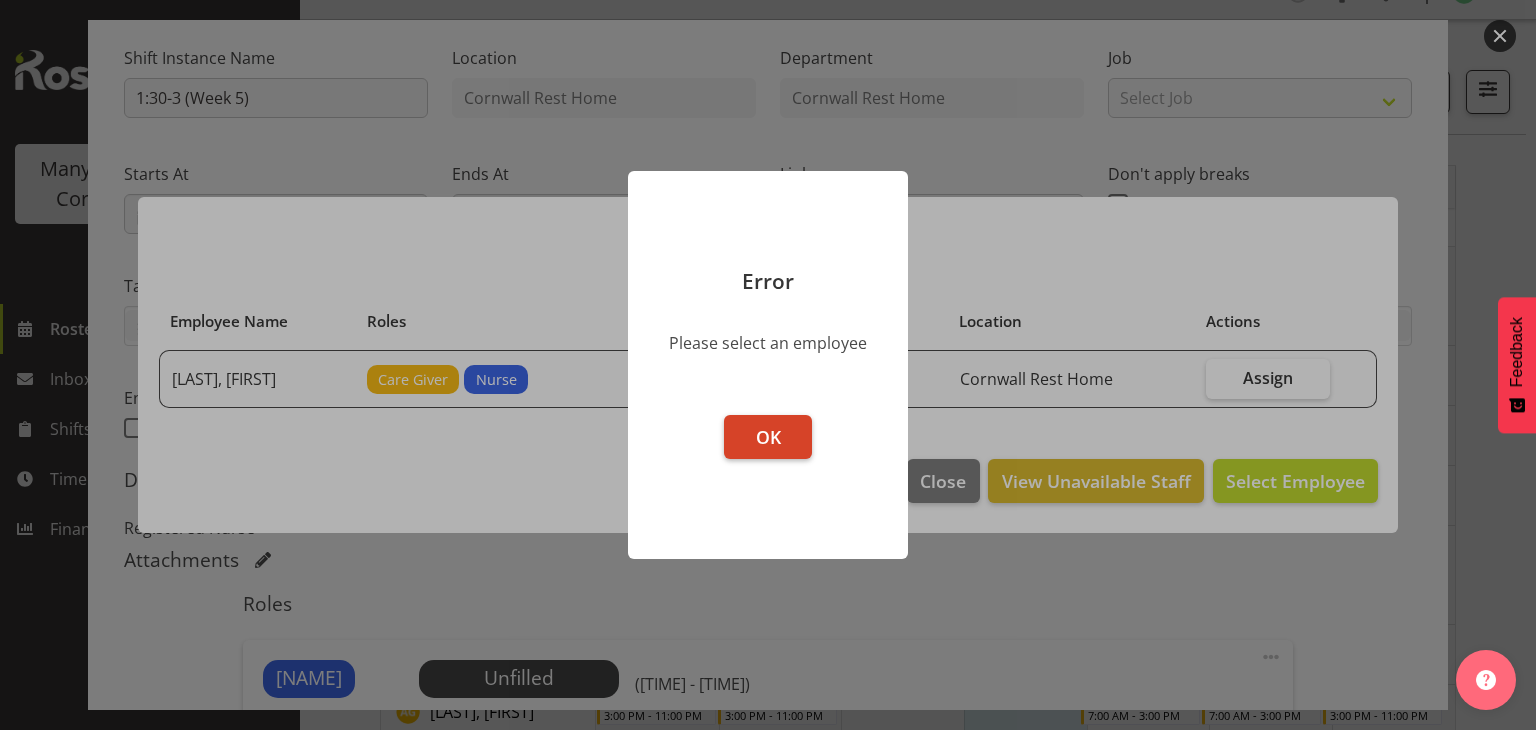 click on "OK" at bounding box center [768, 437] 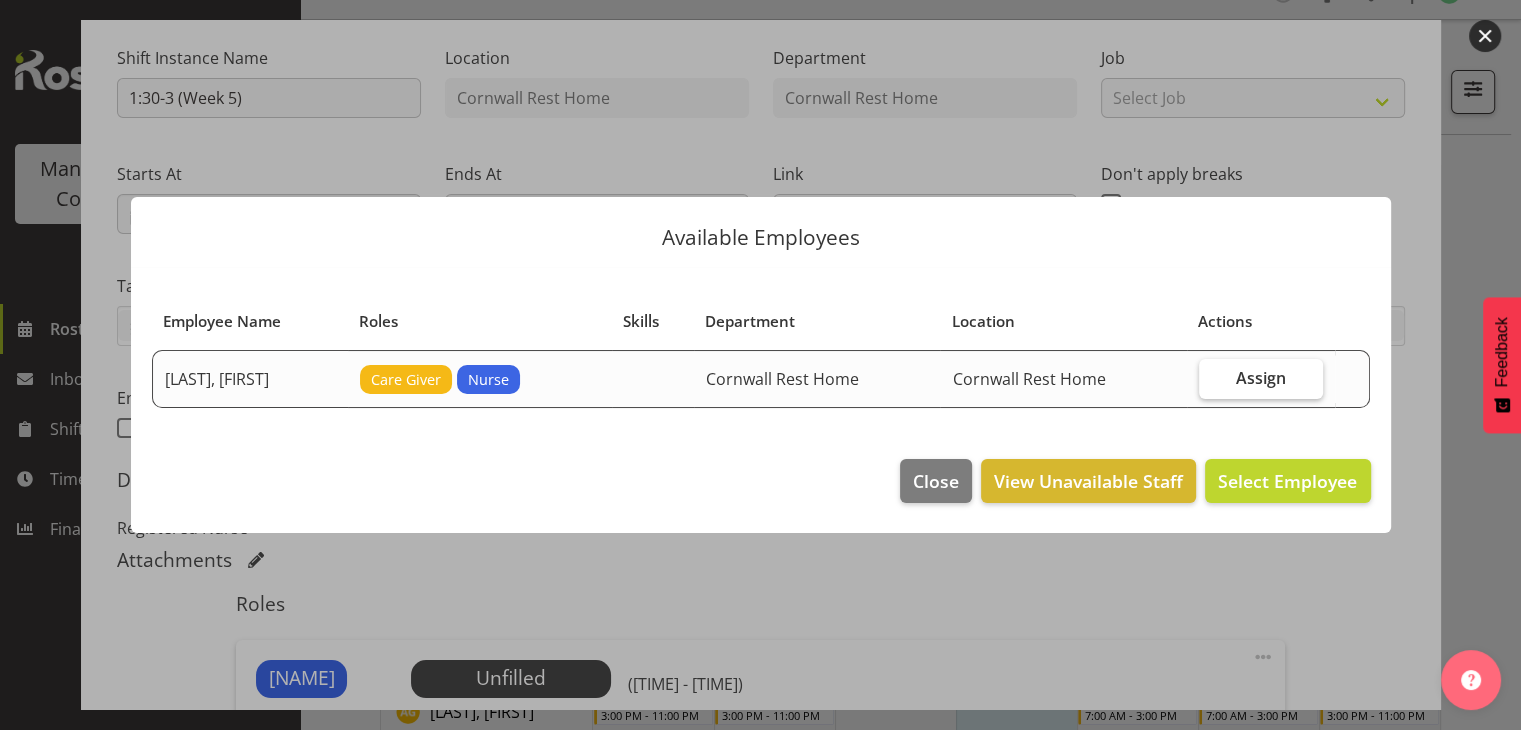 click on "Assign" at bounding box center (1261, 378) 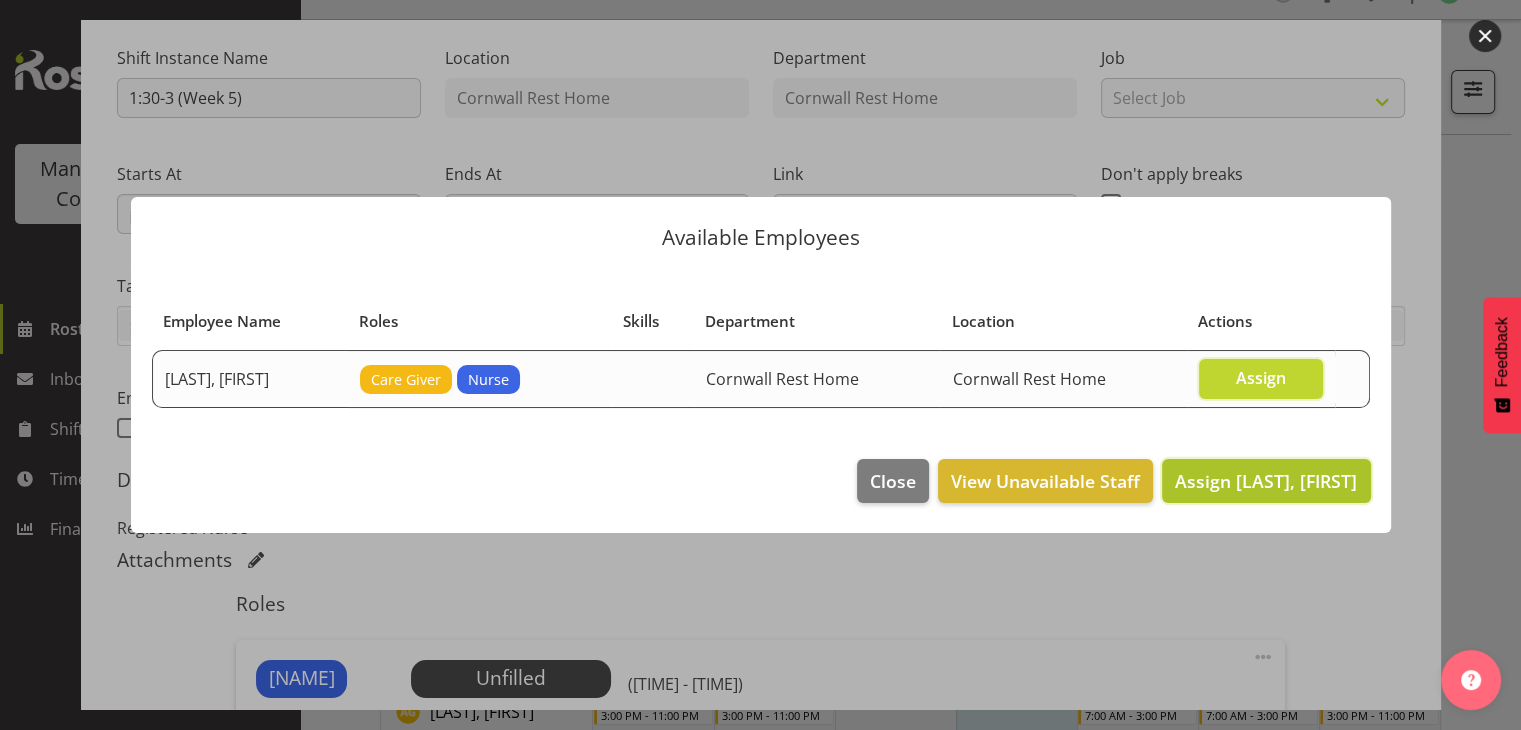 click on "Assign [LAST], [FIRST]" at bounding box center [1266, 481] 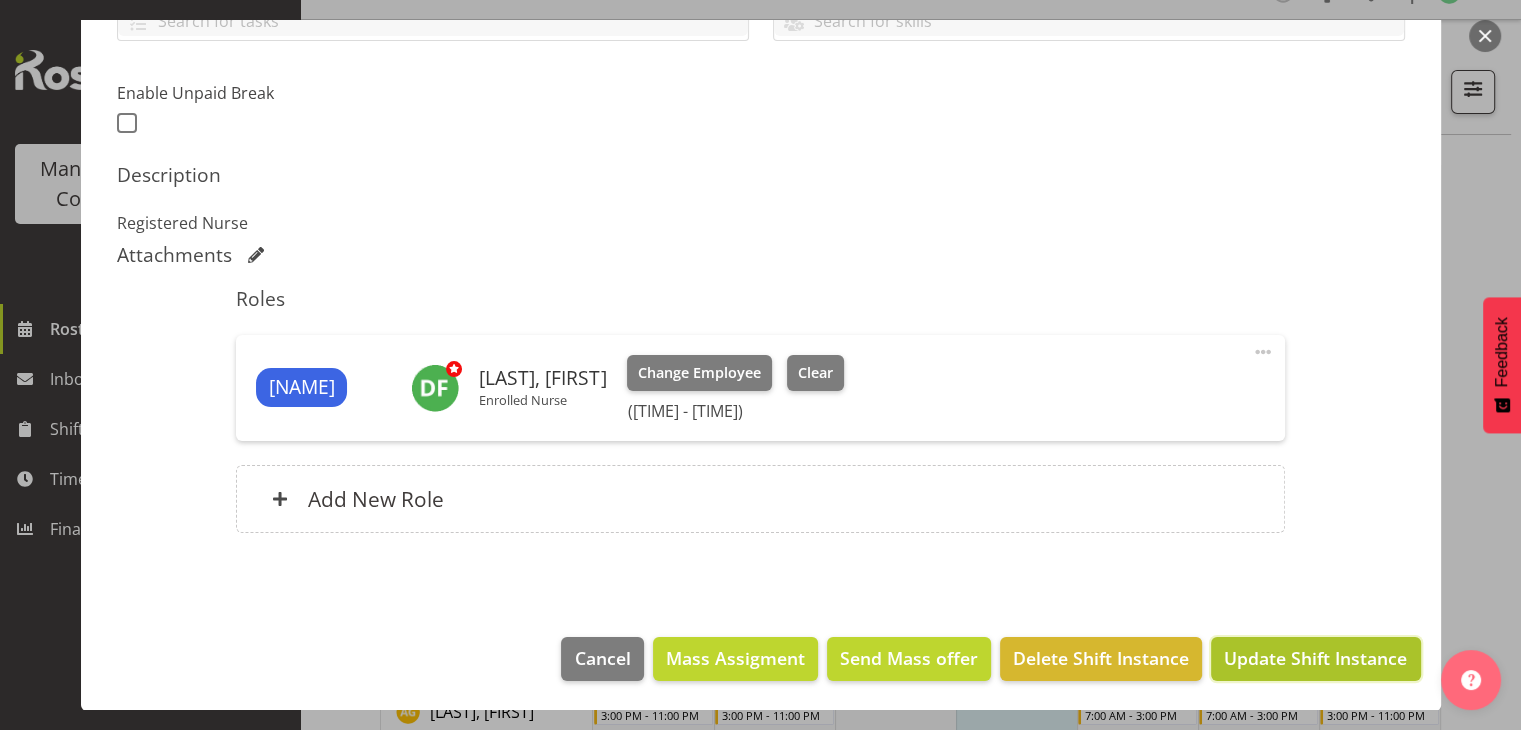 click on "Update Shift Instance" at bounding box center (1315, 658) 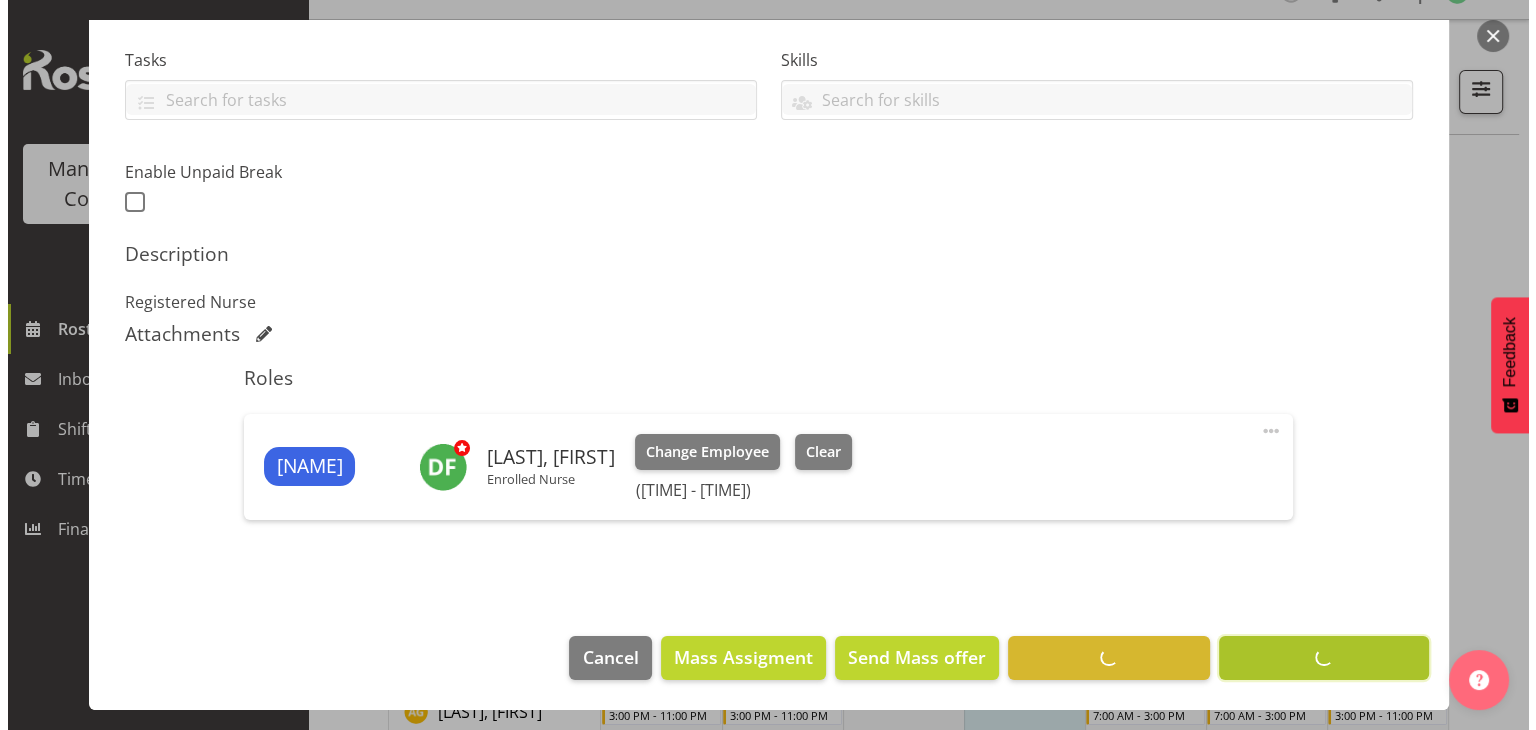scroll, scrollTop: 413, scrollLeft: 0, axis: vertical 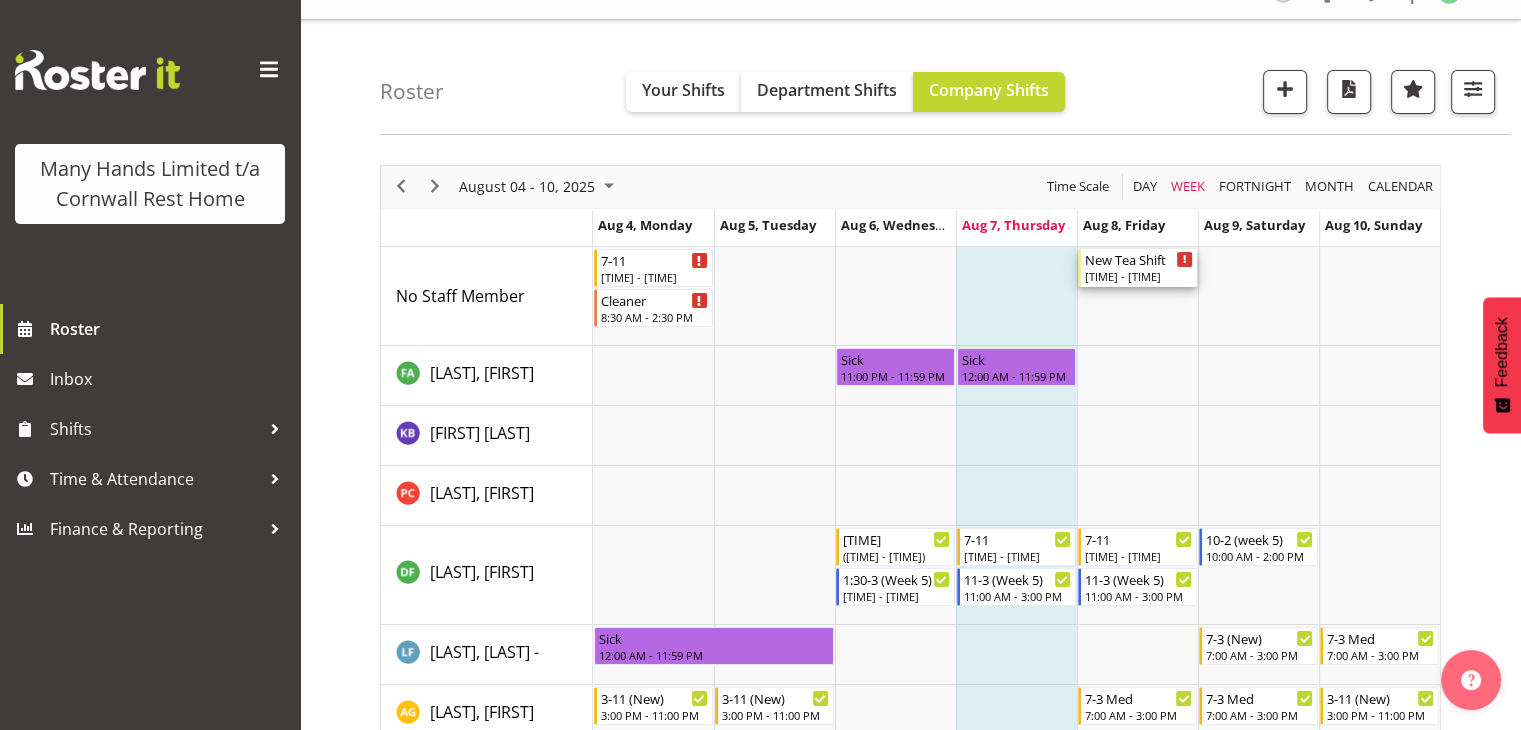 click on "[TIME] - [TIME]" at bounding box center (1139, 276) 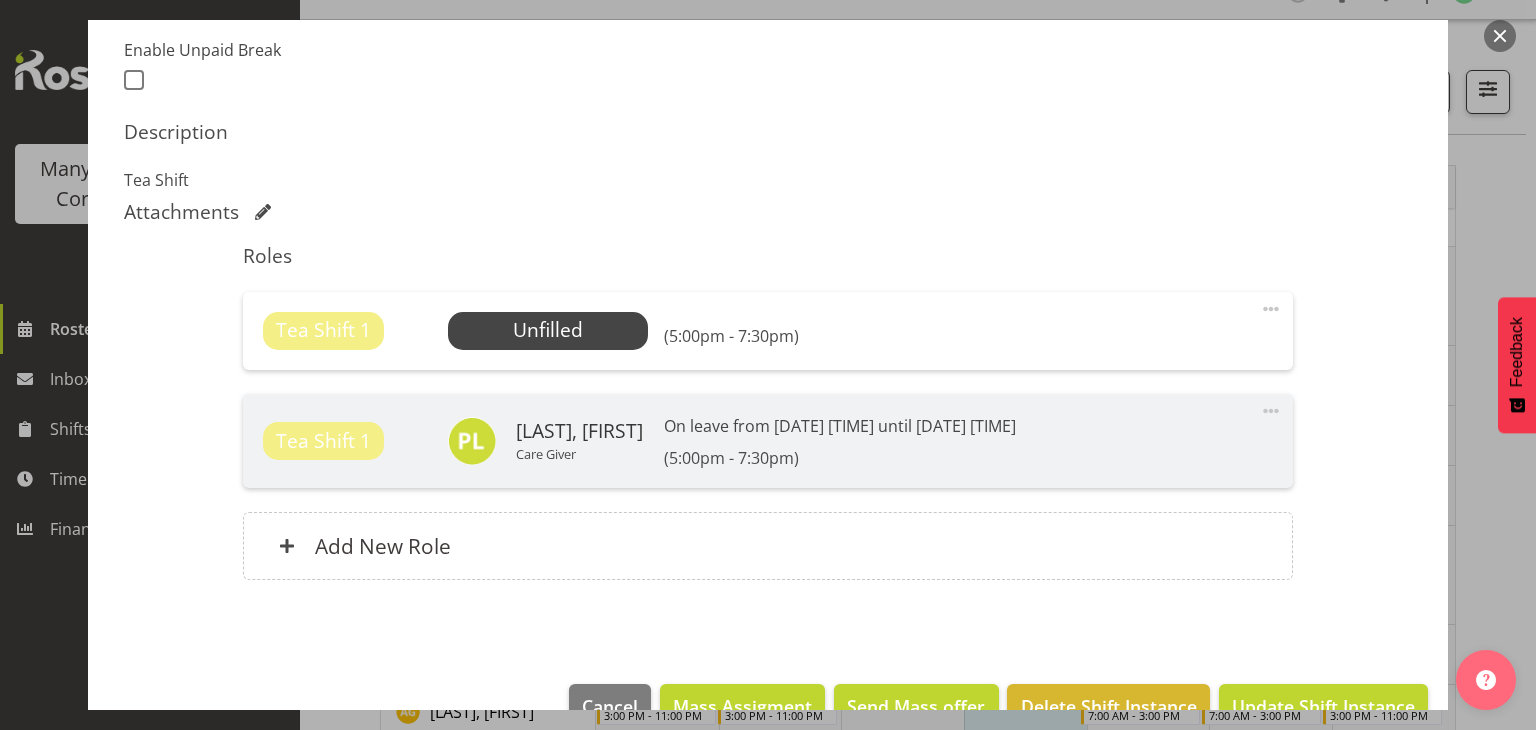 scroll, scrollTop: 541, scrollLeft: 0, axis: vertical 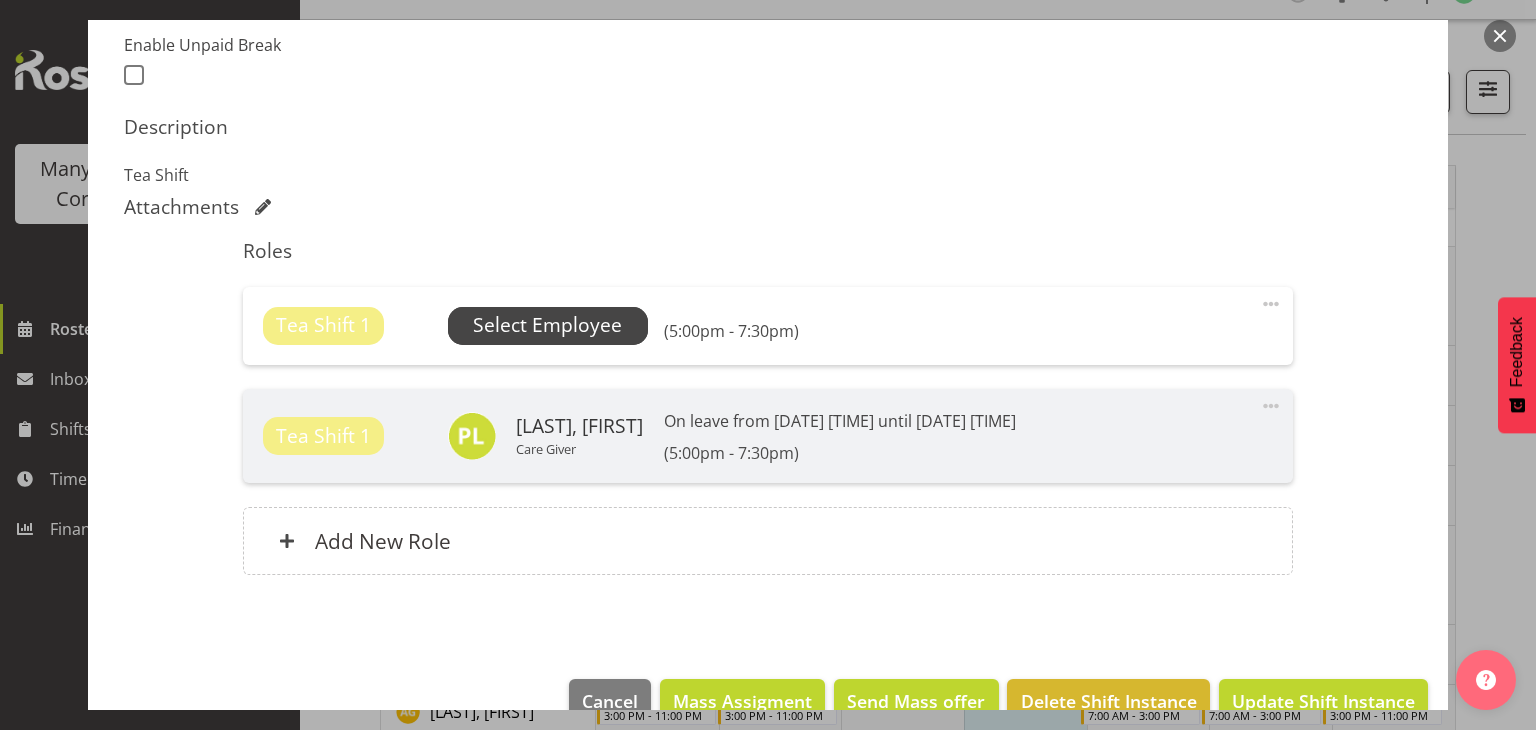 click on "Select Employee" at bounding box center [547, 325] 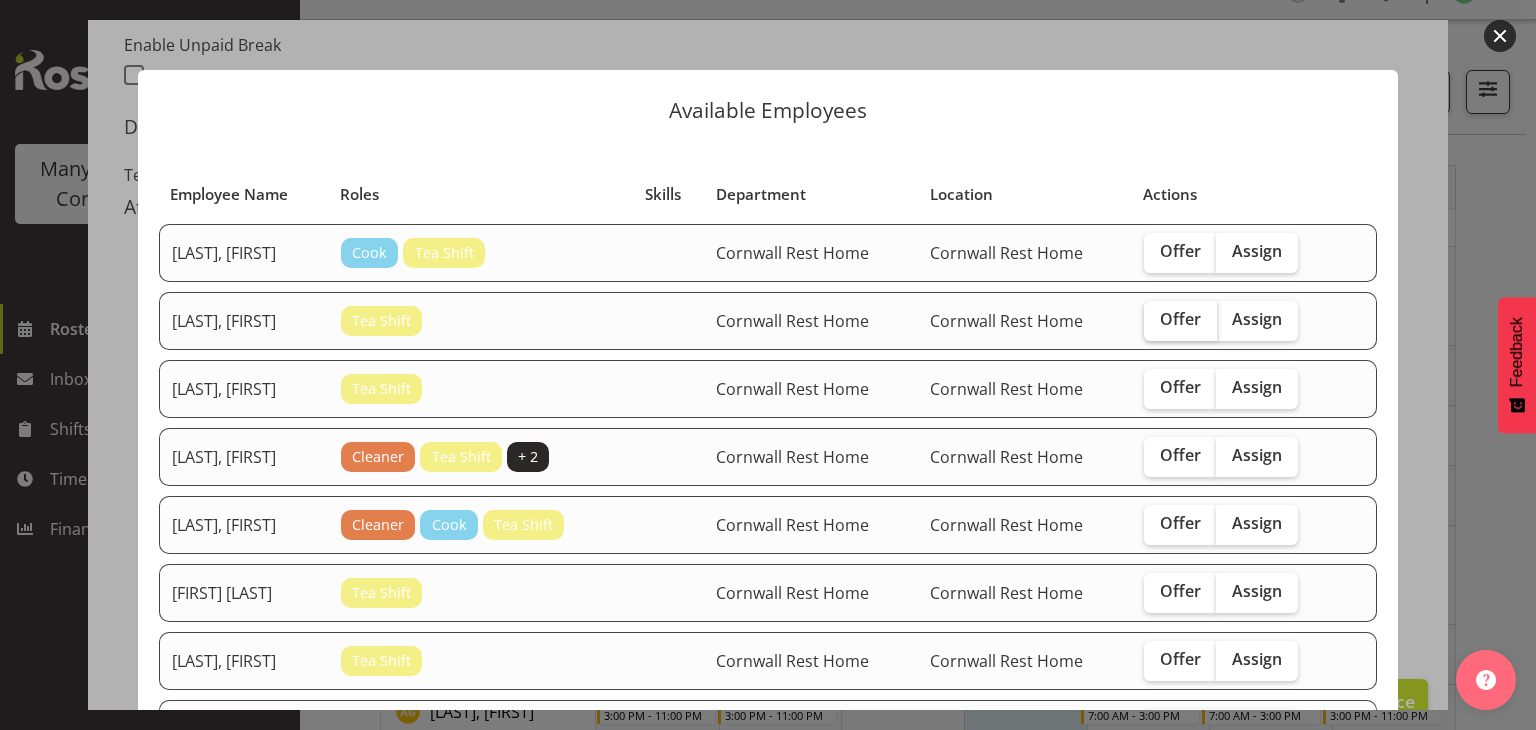 click on "Offer" at bounding box center (1180, 319) 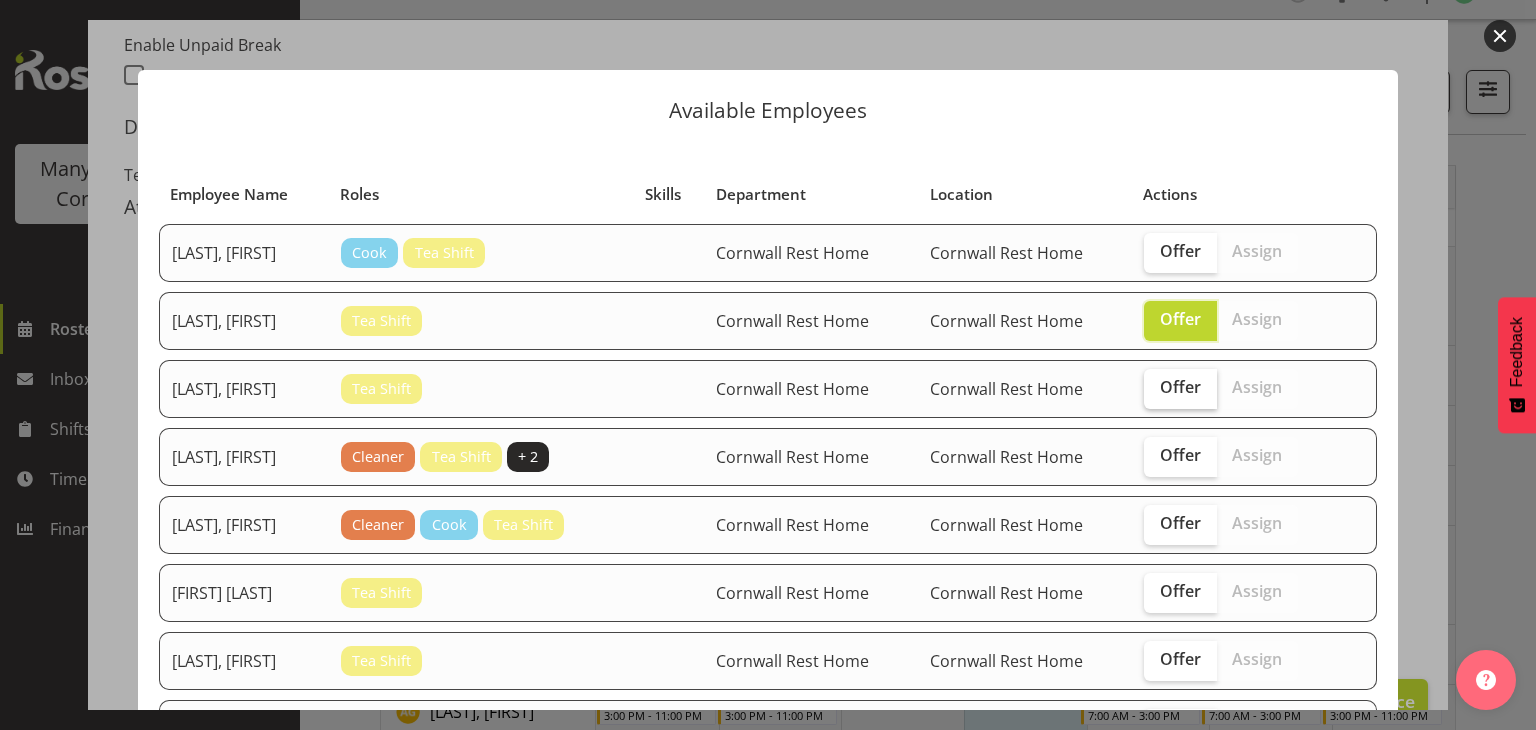 click on "Offer" at bounding box center (1180, 387) 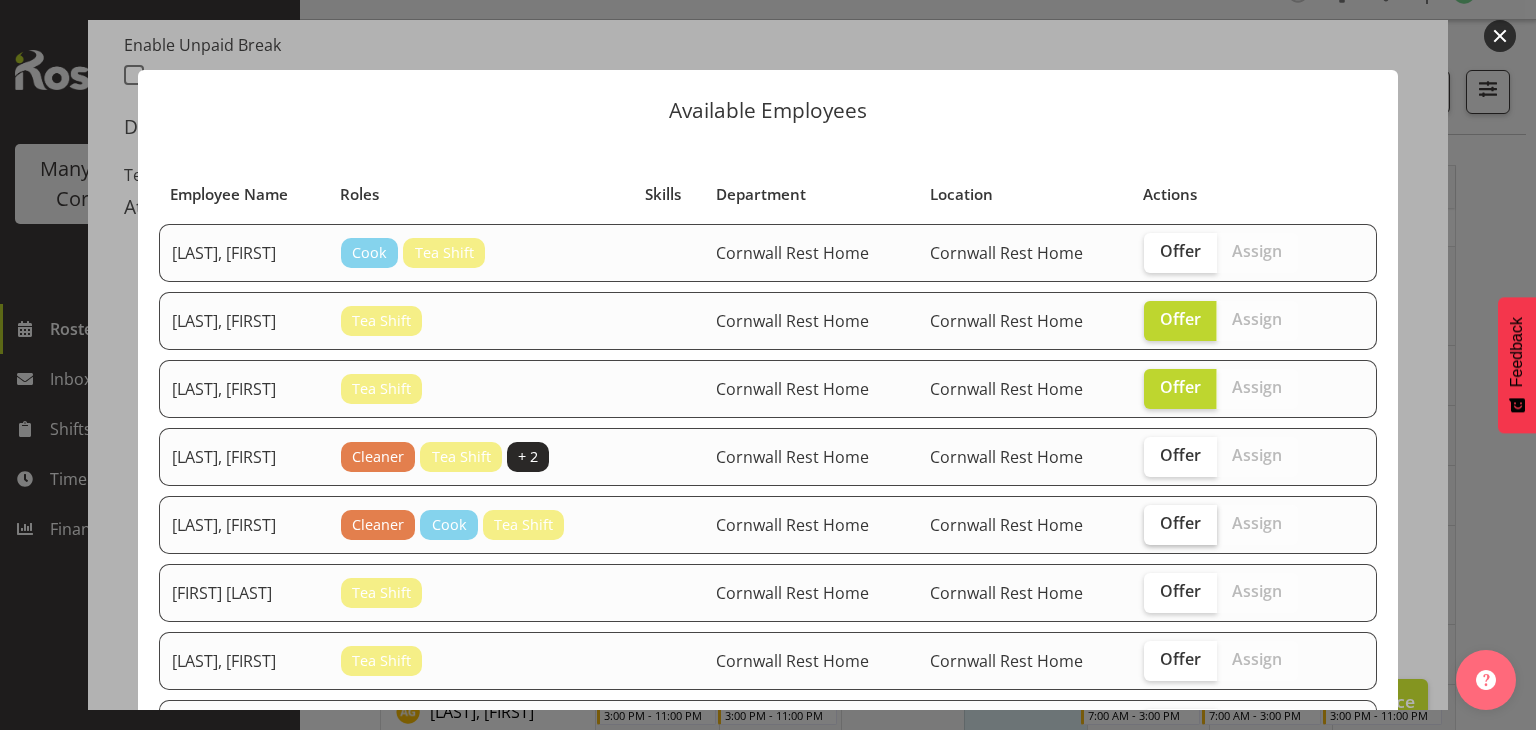 click on "Offer" at bounding box center (1180, 523) 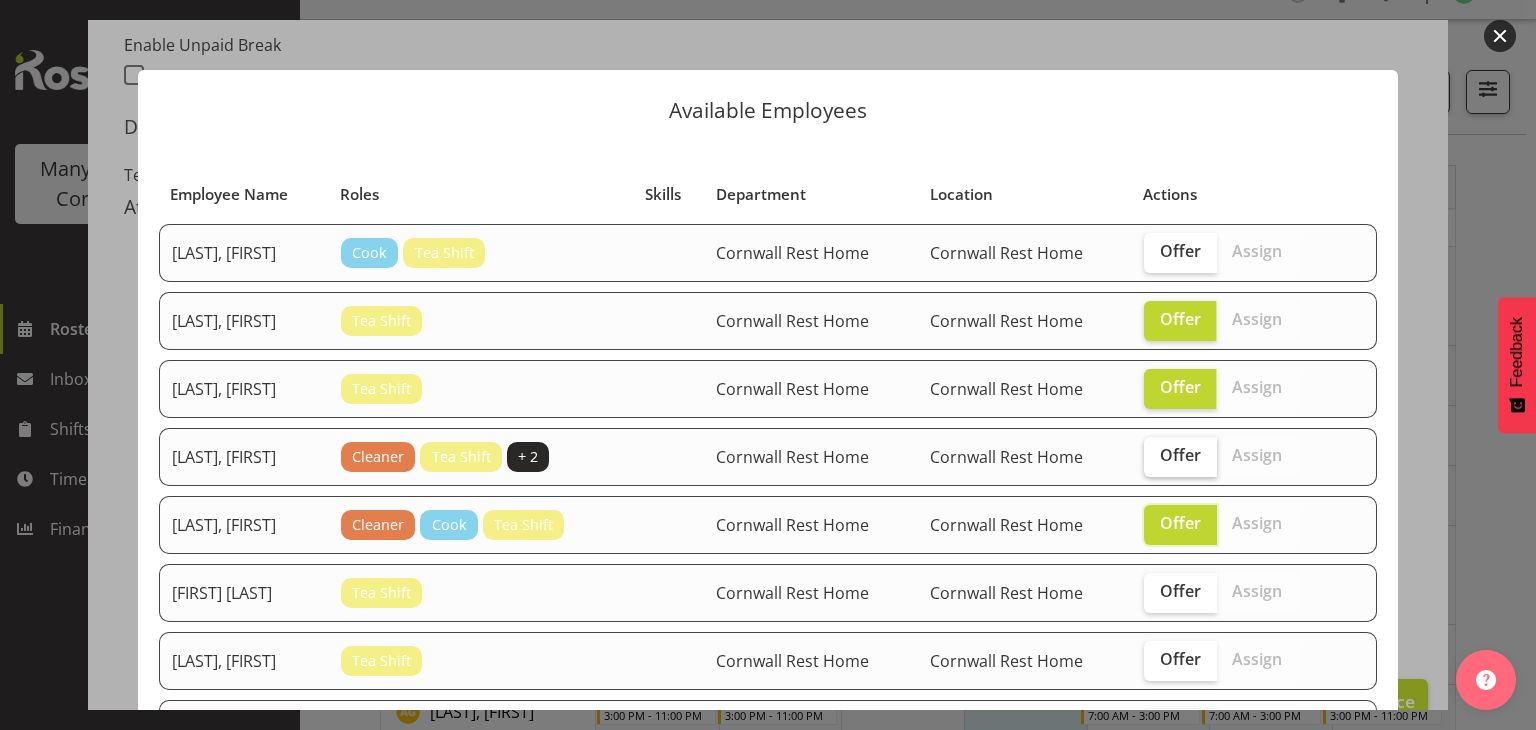 click on "Offer" at bounding box center (1180, 455) 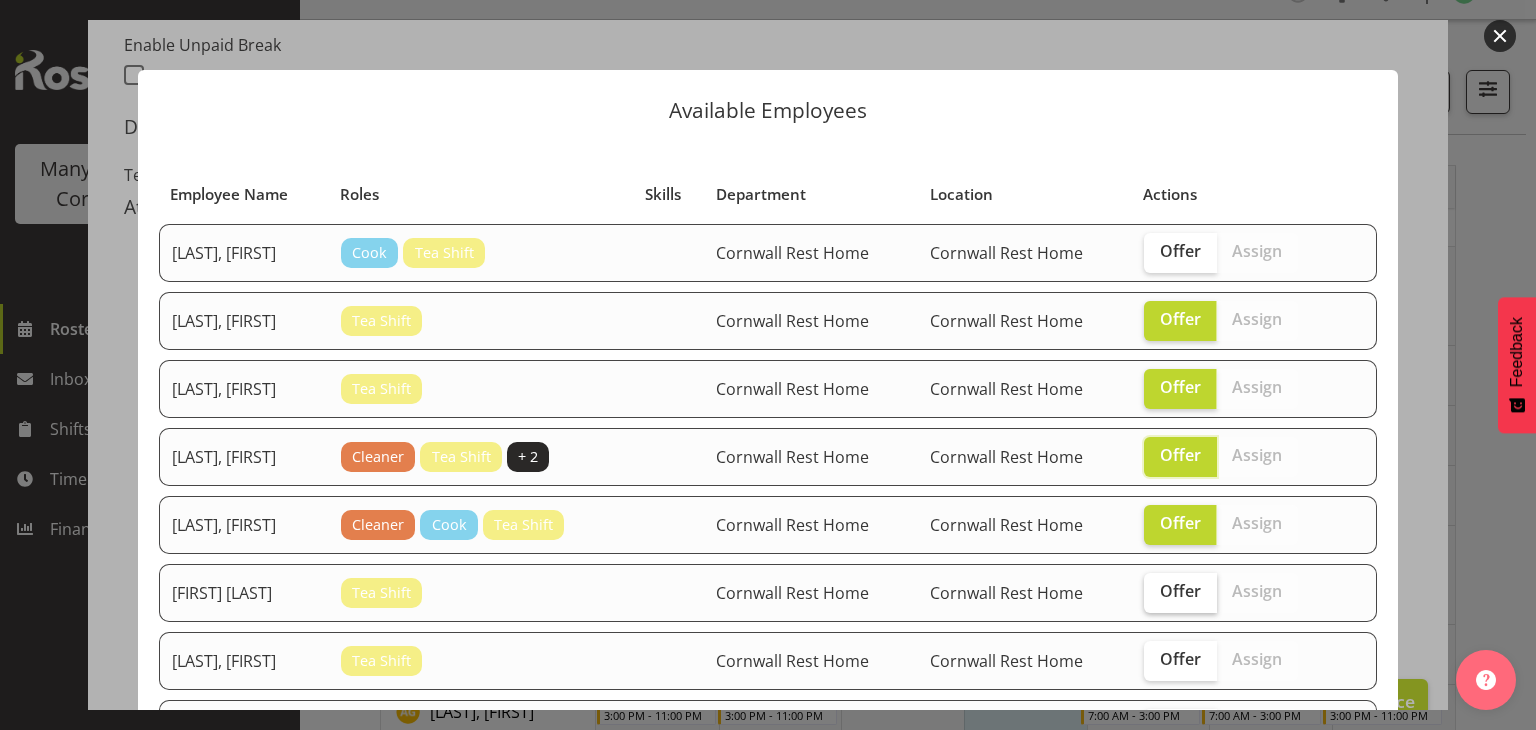 click on "Offer" at bounding box center [1180, 591] 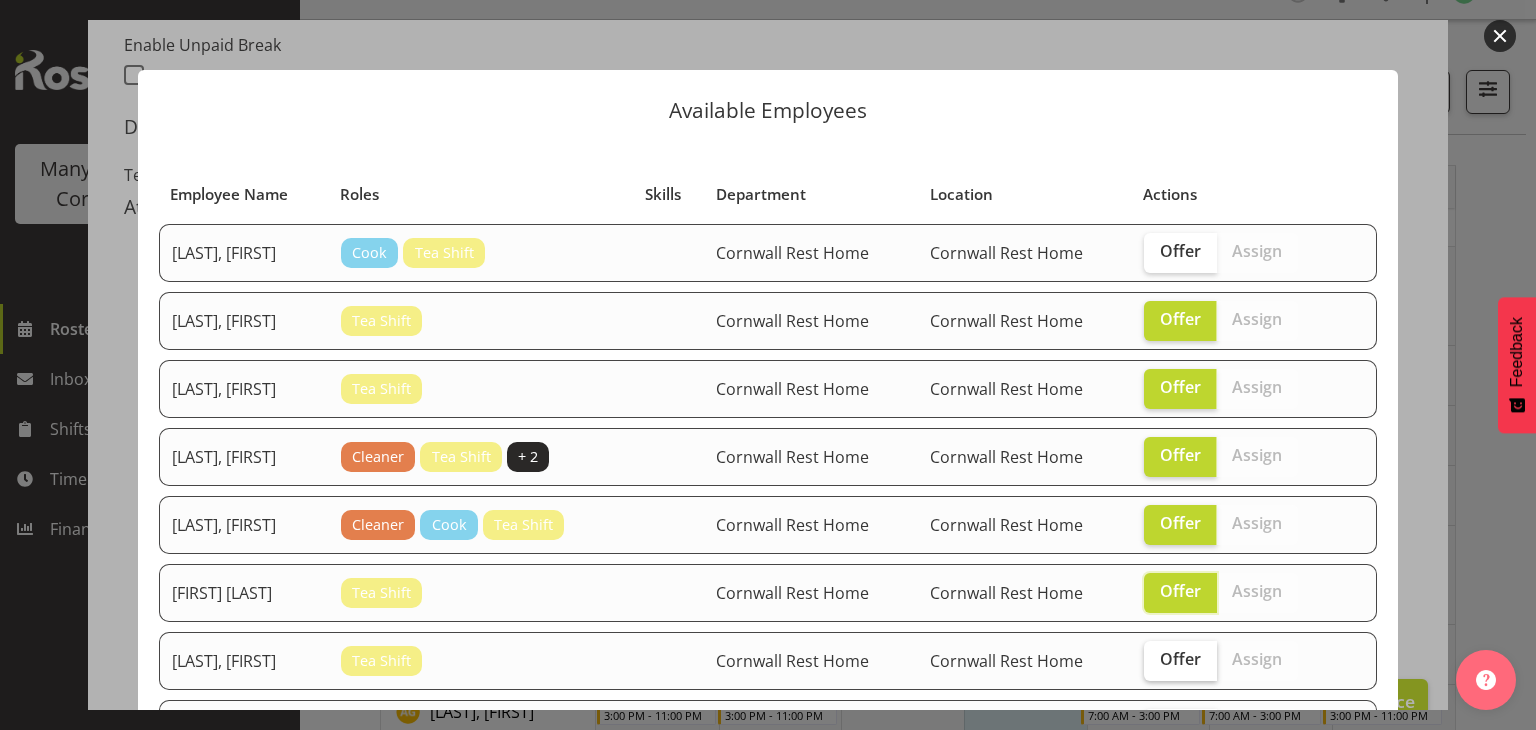 click on "Offer" at bounding box center (1180, 659) 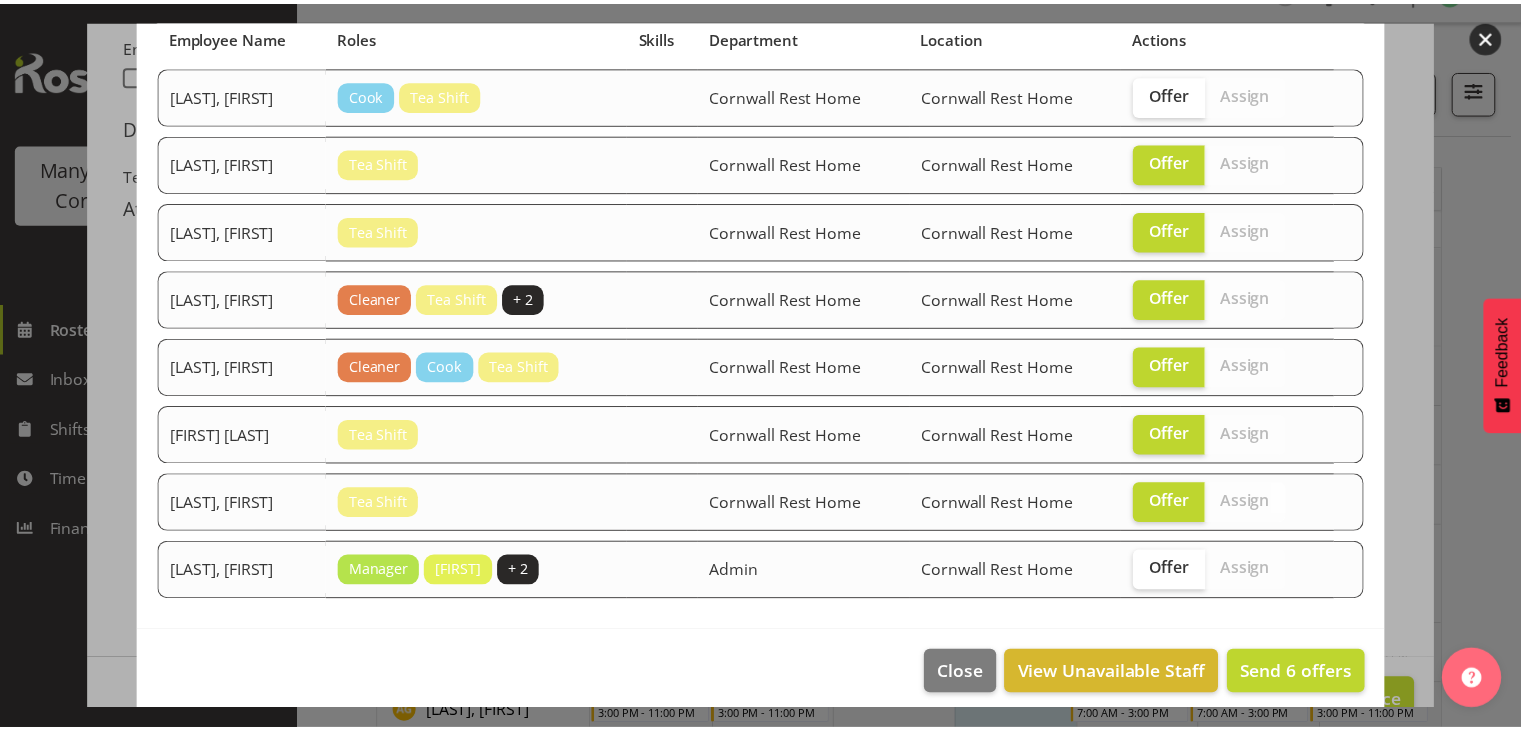 scroll, scrollTop: 160, scrollLeft: 0, axis: vertical 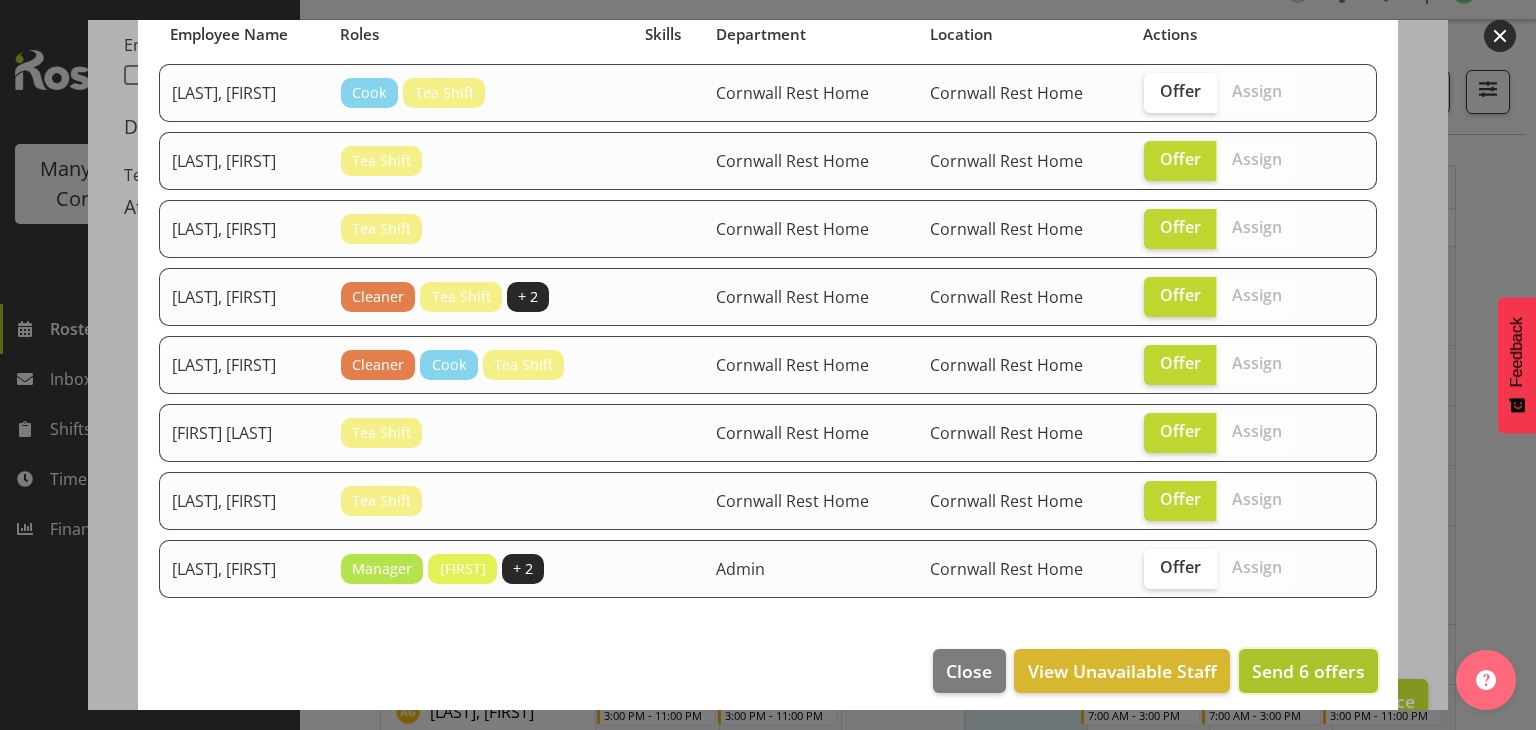 click on "Send 6 offers" at bounding box center [1308, 671] 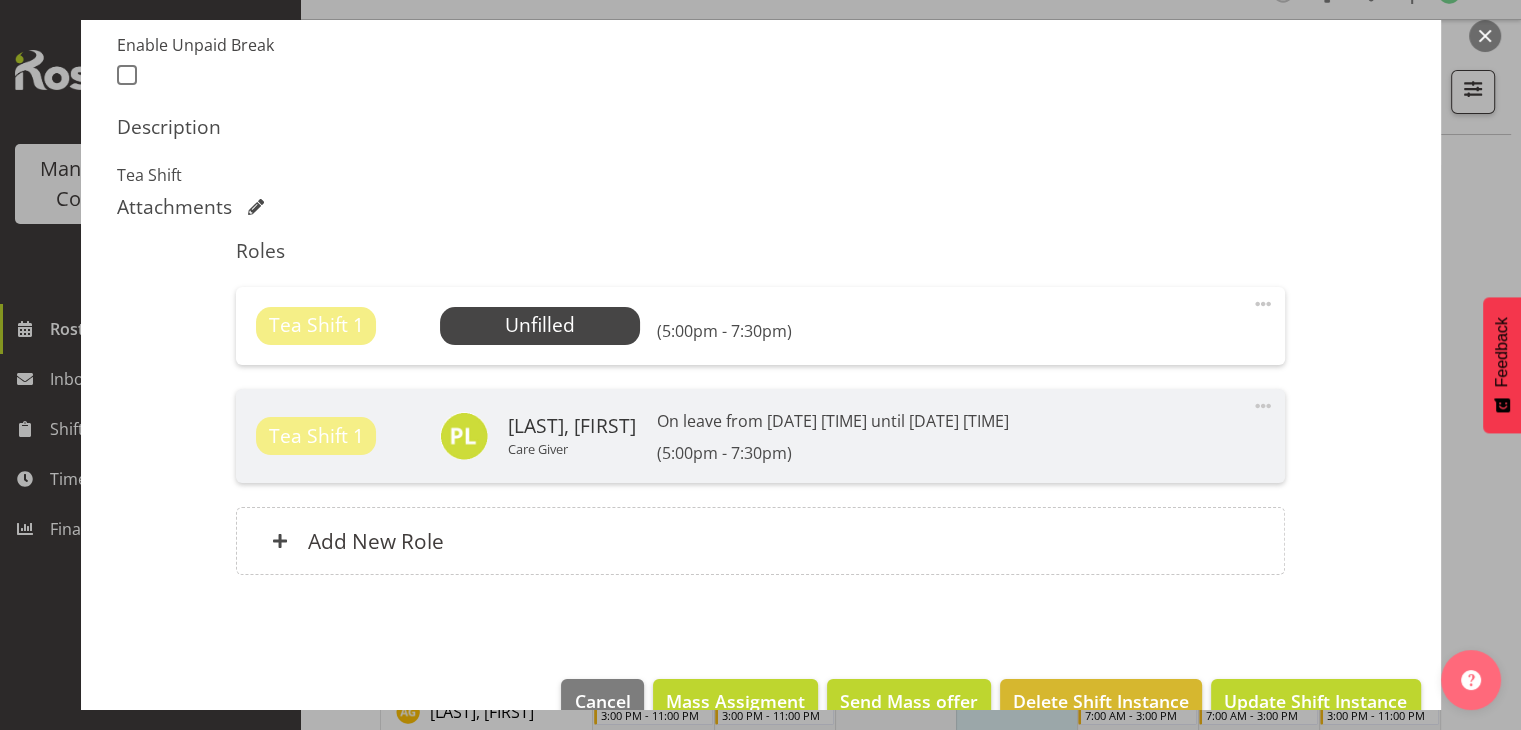 click at bounding box center (1485, 36) 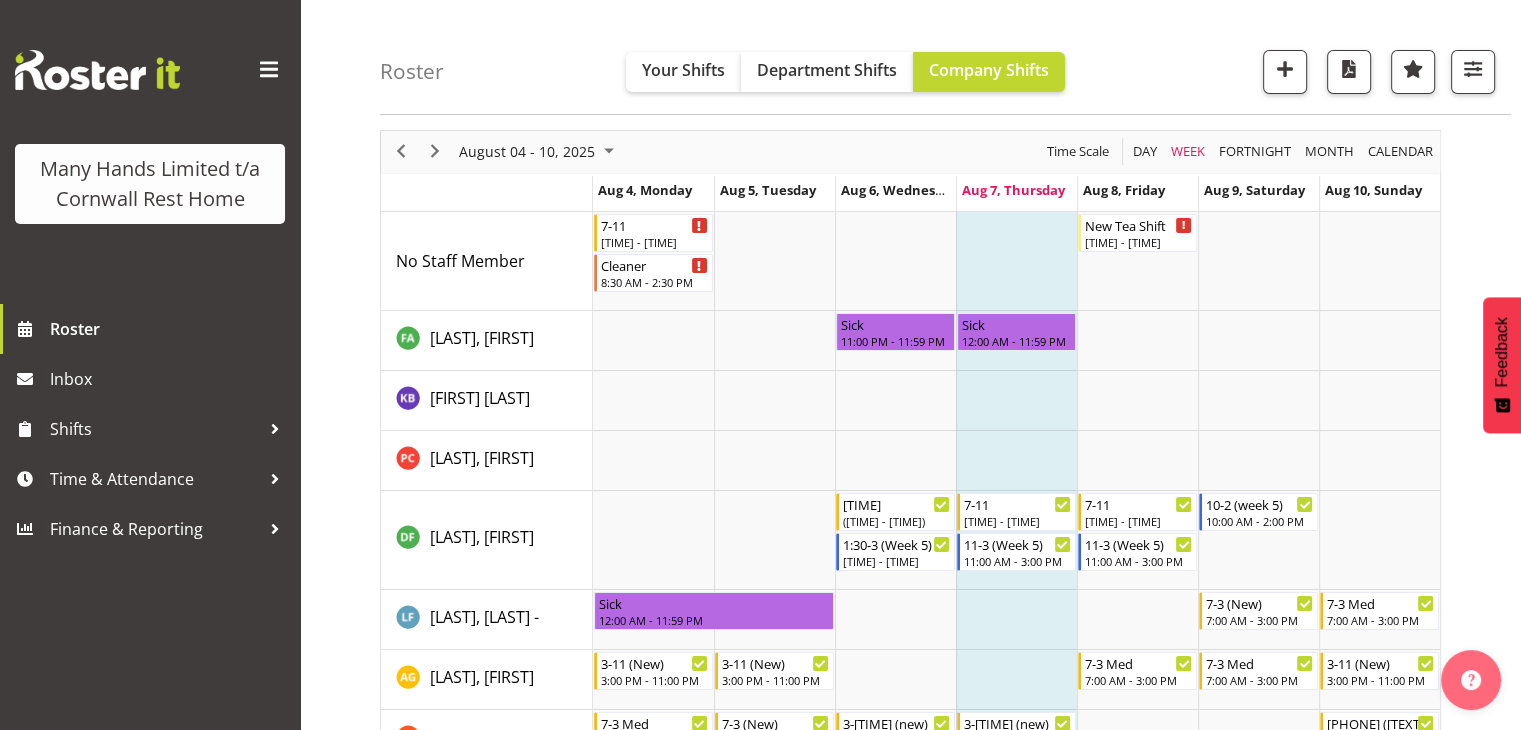 scroll, scrollTop: 66, scrollLeft: 0, axis: vertical 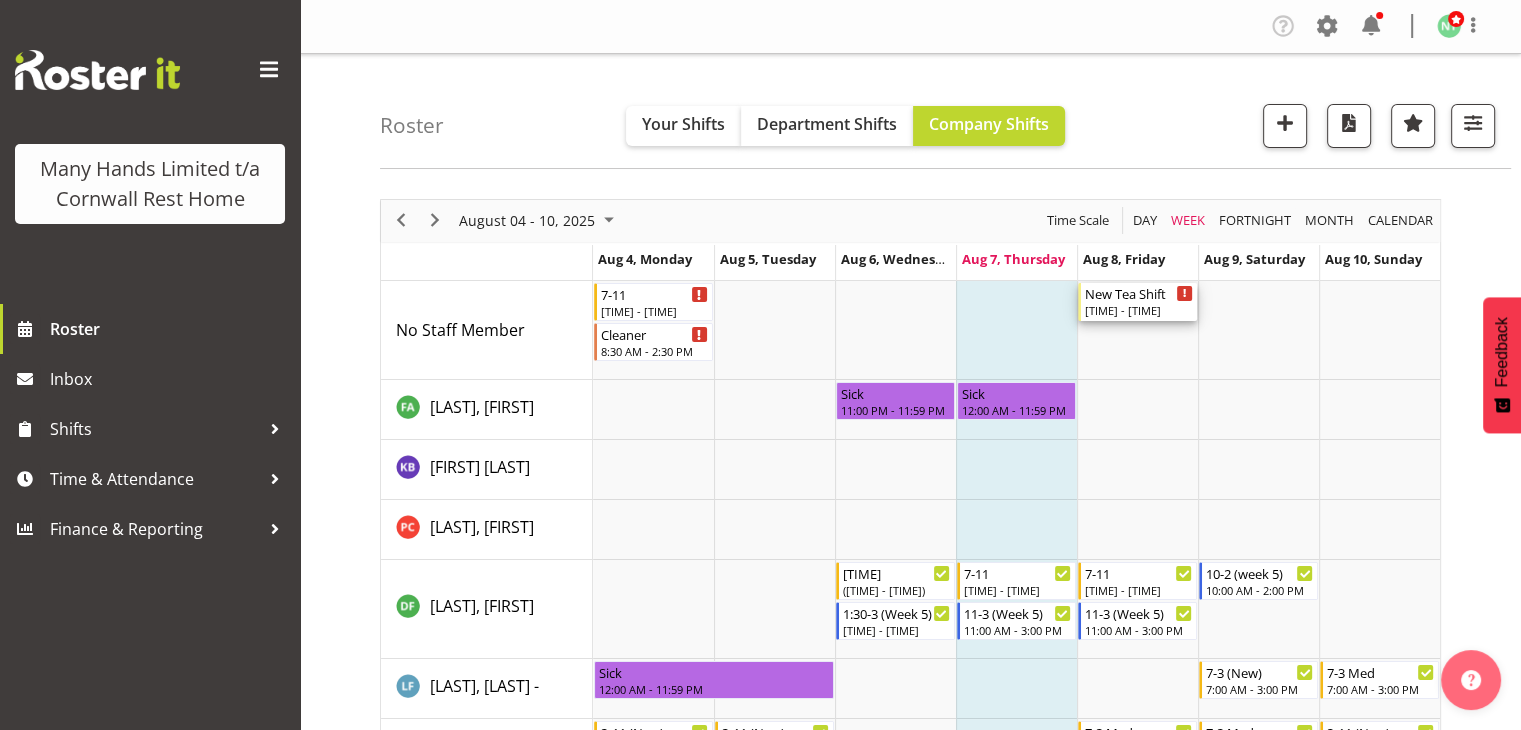 click on "[TIME] - [TIME]" at bounding box center [1139, 310] 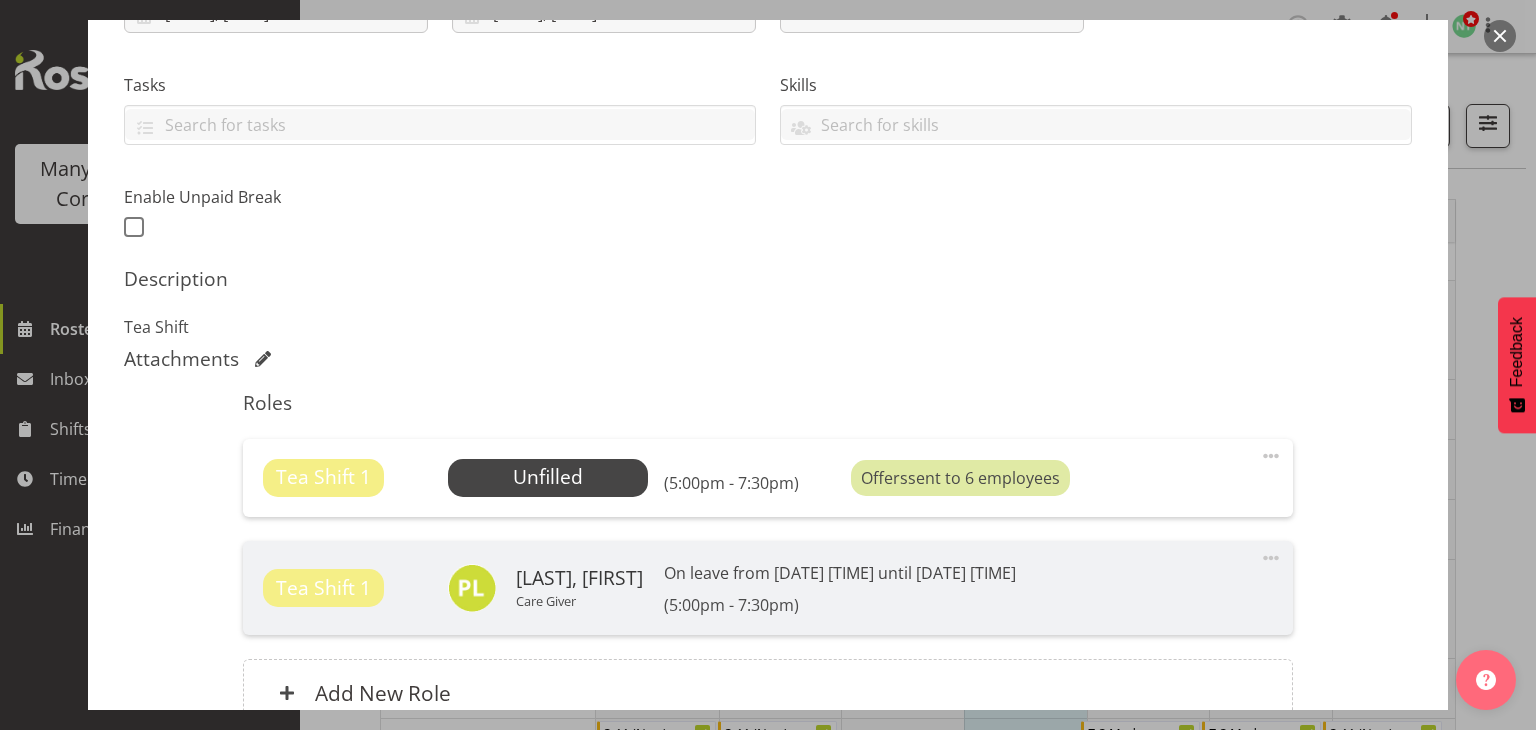 scroll, scrollTop: 436, scrollLeft: 0, axis: vertical 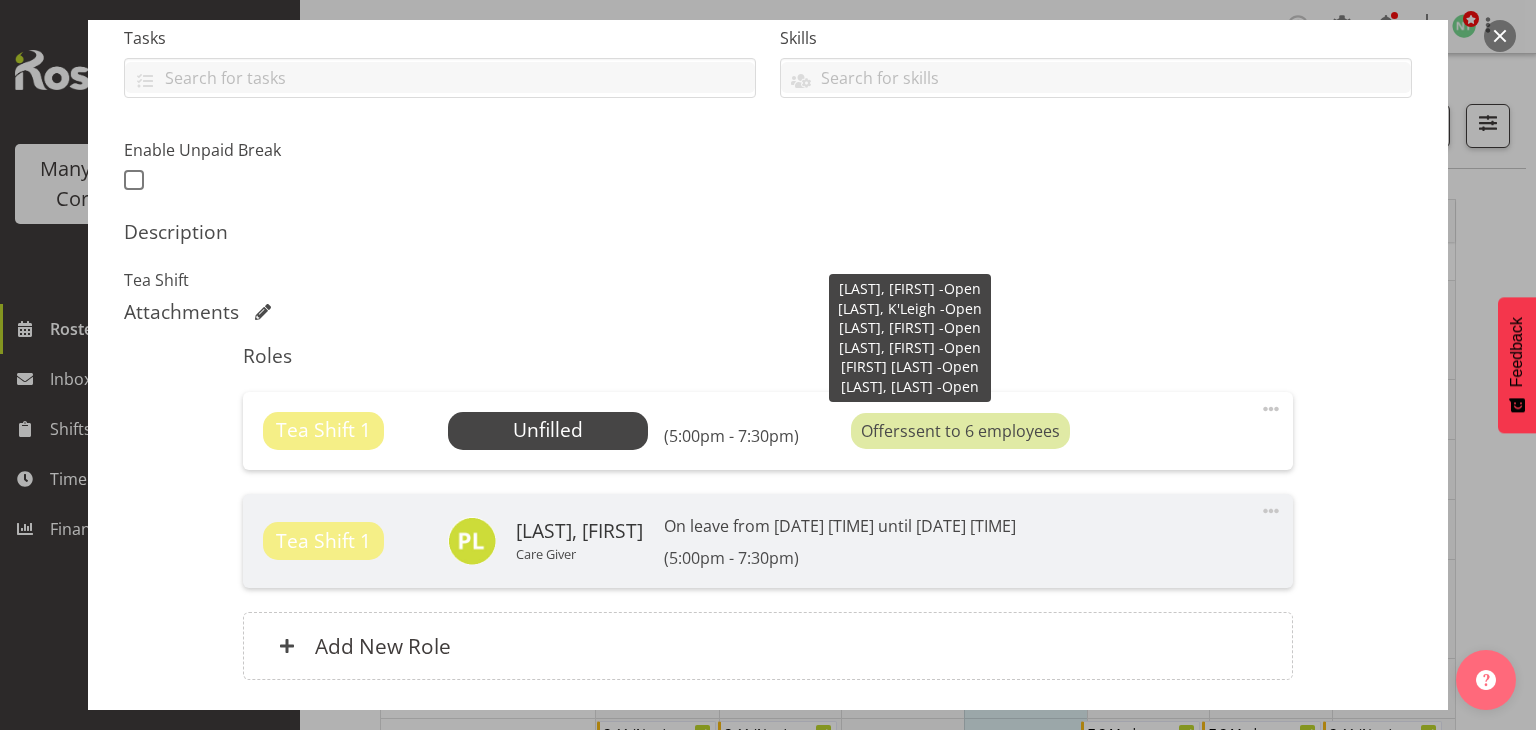 click on "Offers
sent to 6 employees" at bounding box center [960, 431] 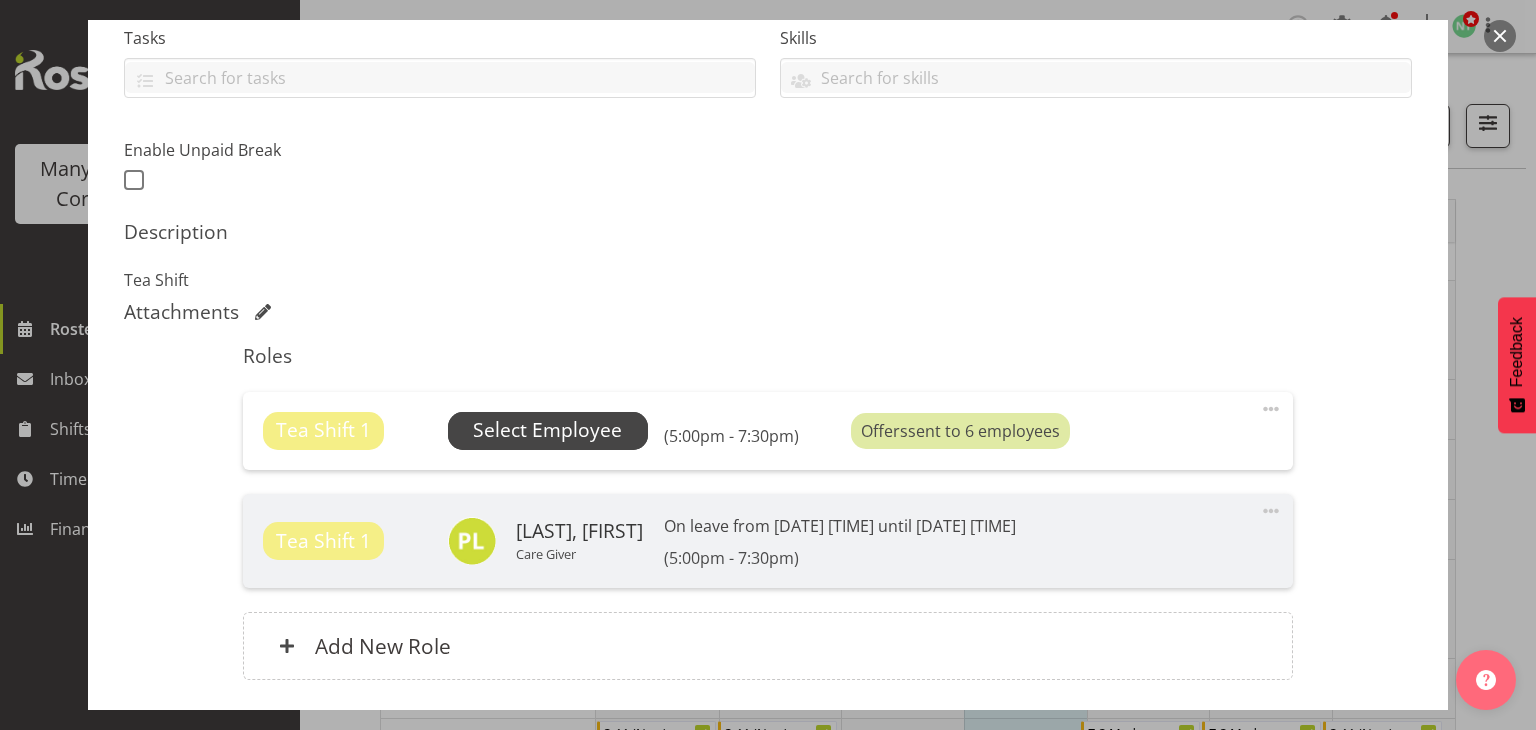 click on "Select Employee" at bounding box center [547, 430] 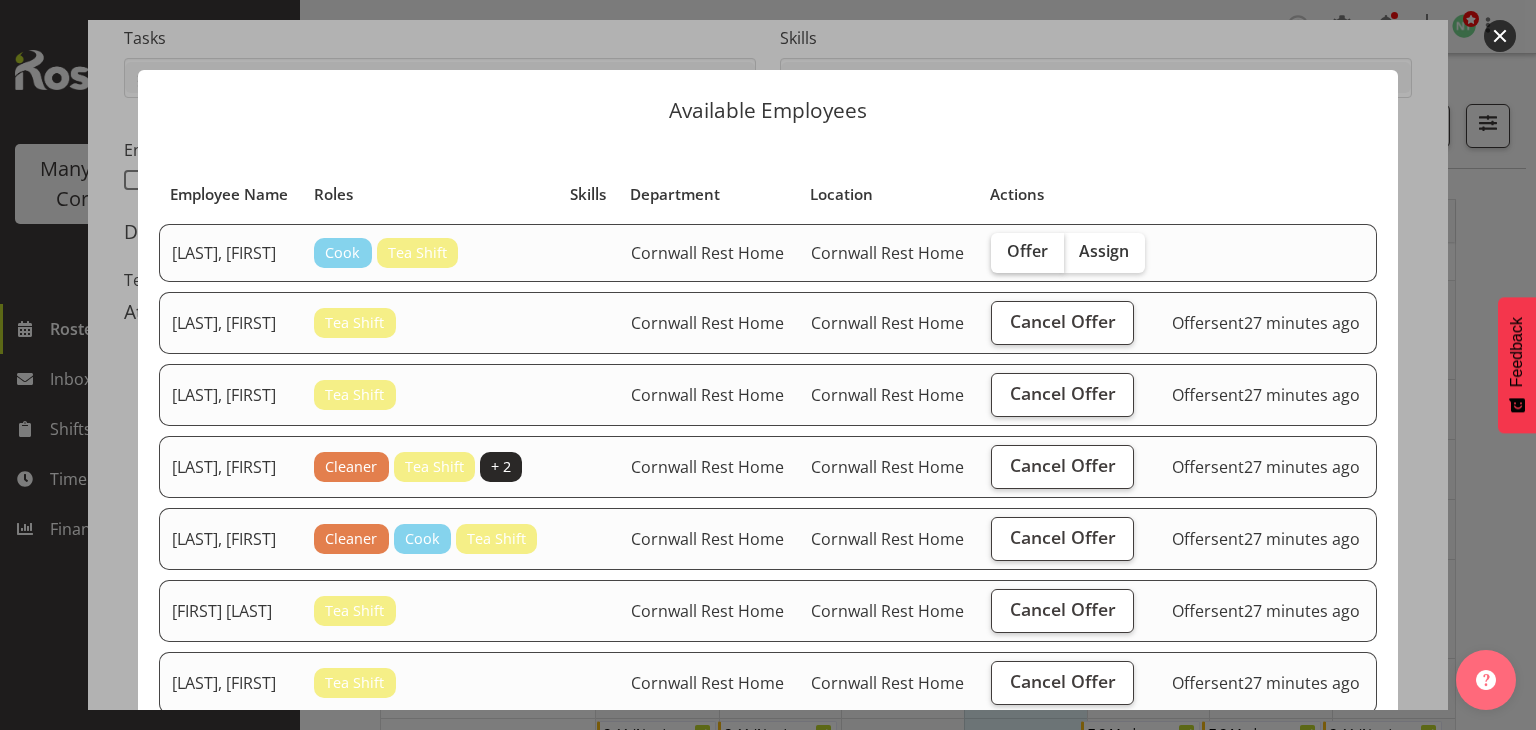 click on "Offer" at bounding box center (1027, 251) 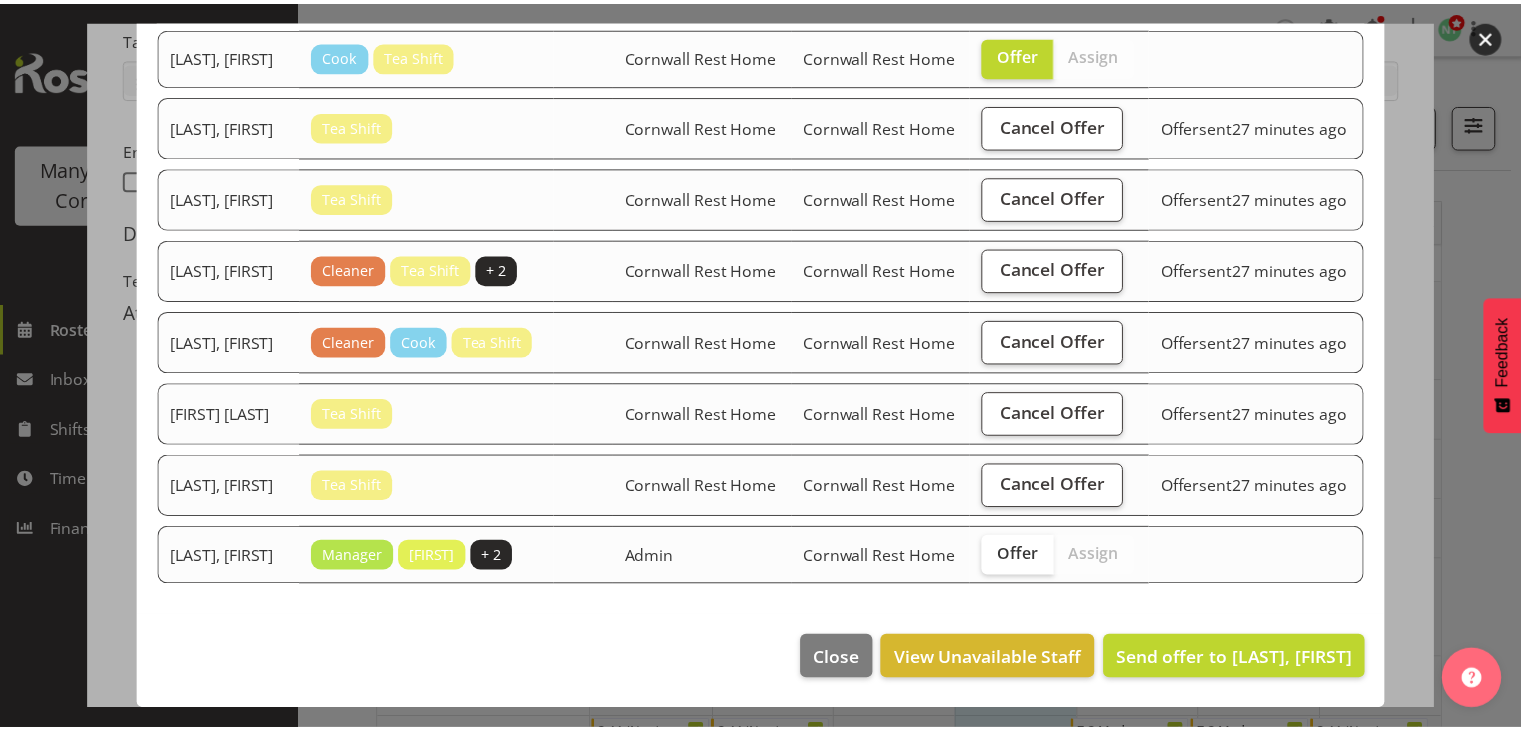 scroll, scrollTop: 229, scrollLeft: 0, axis: vertical 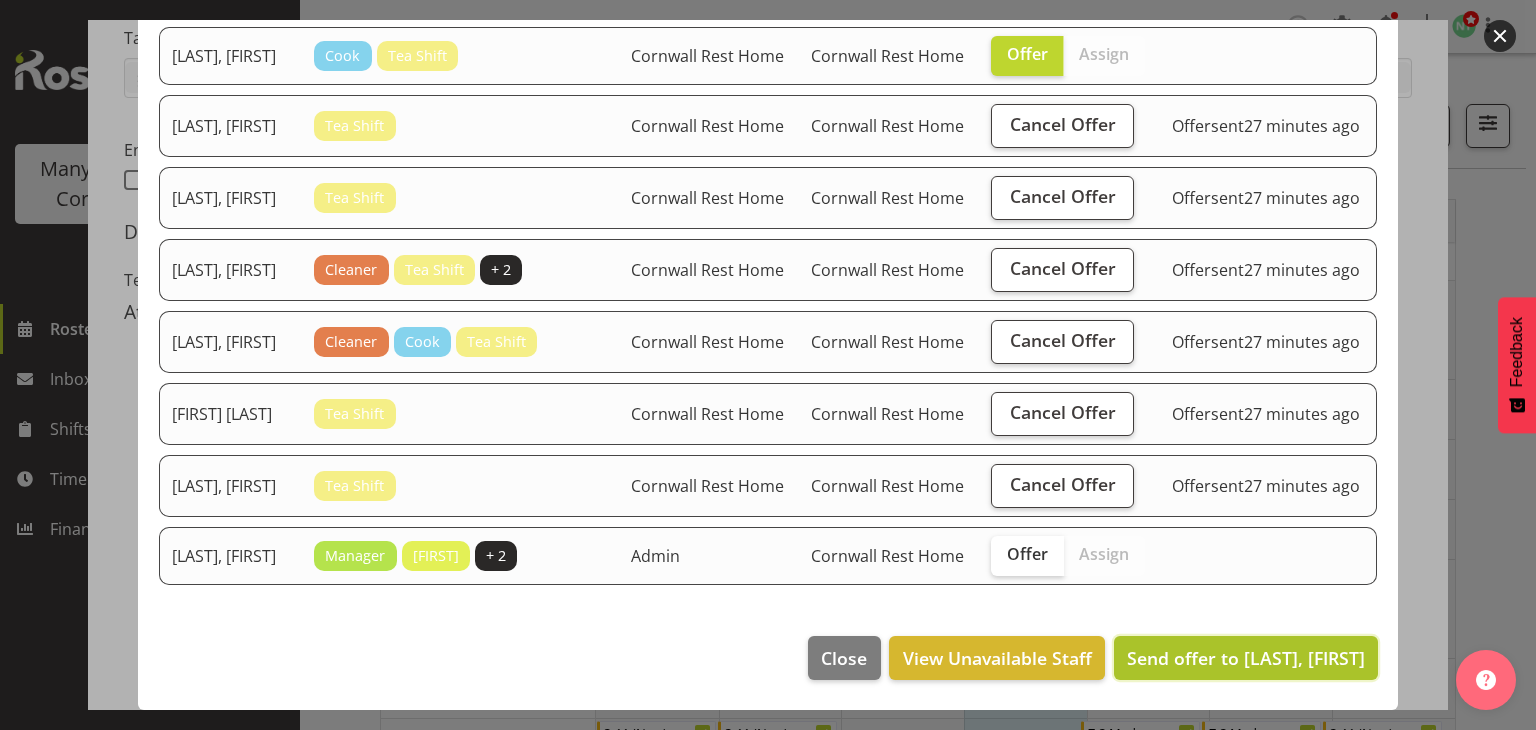 click on "Send offer to [LAST], [FIRST]" at bounding box center (1246, 658) 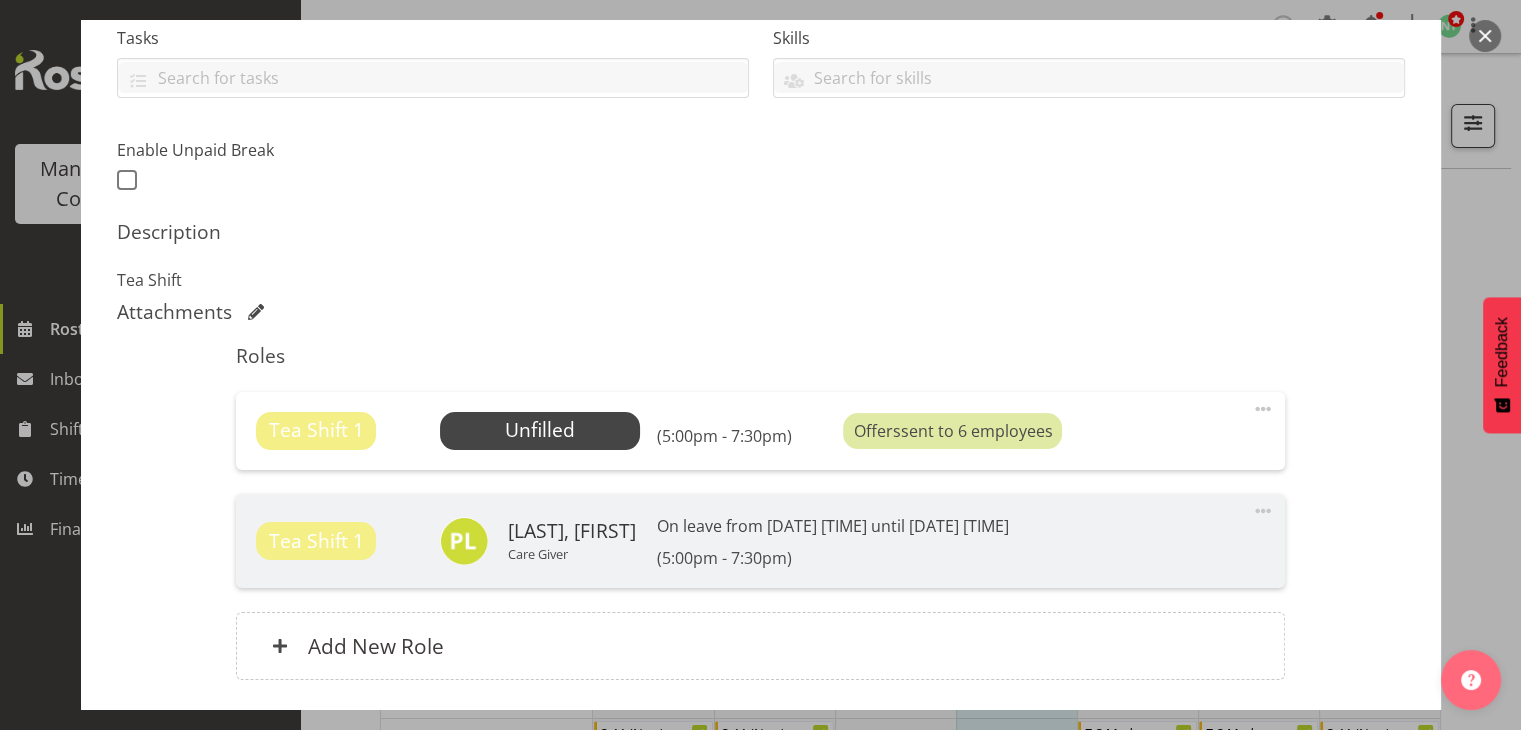 click at bounding box center [1485, 36] 